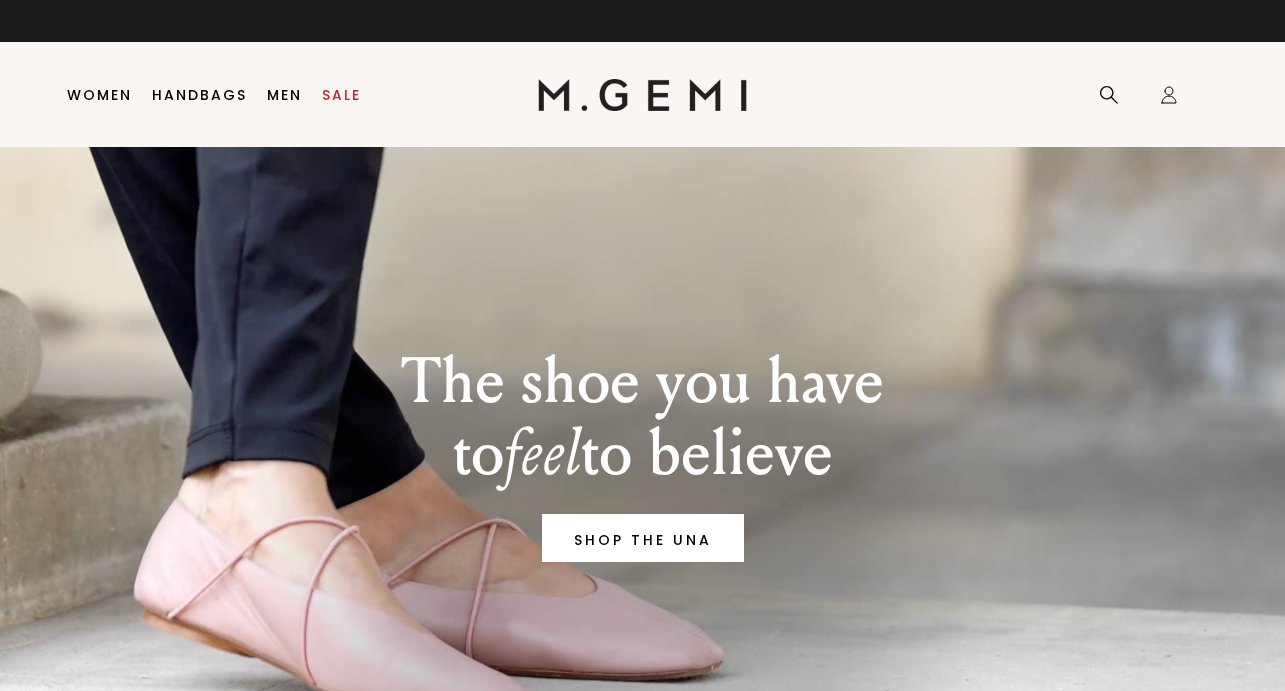 scroll, scrollTop: 0, scrollLeft: 0, axis: both 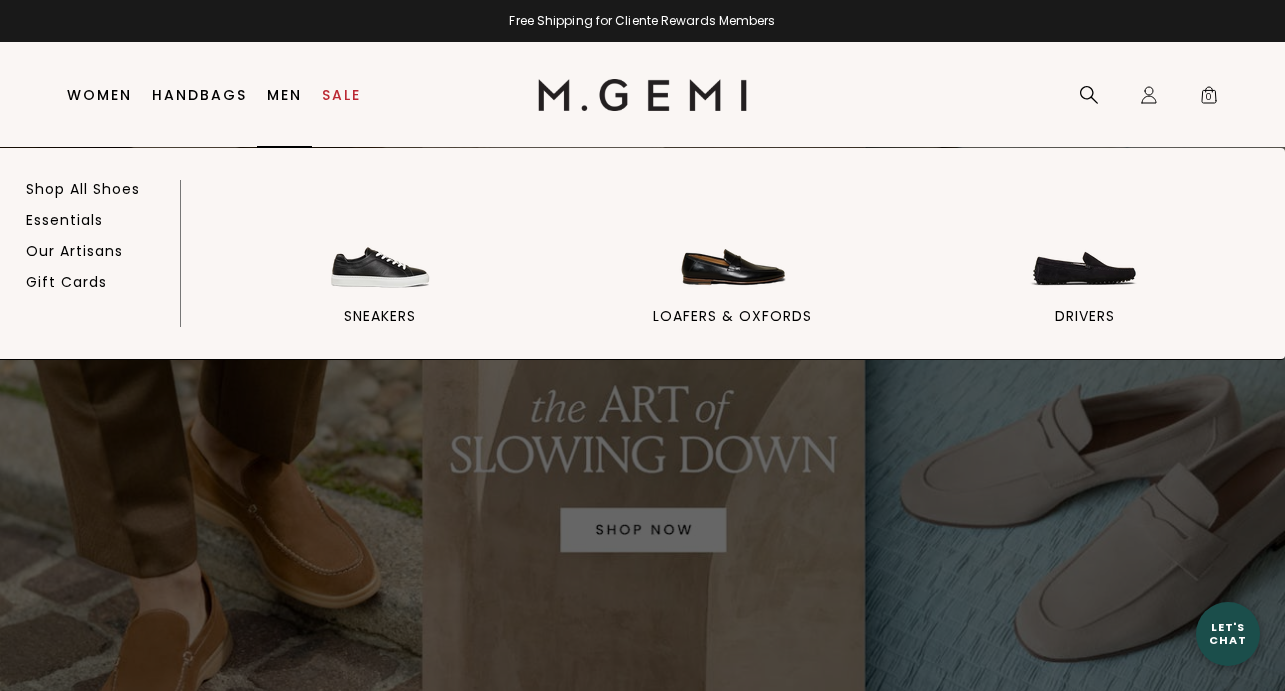 click on "Men" at bounding box center [284, 95] 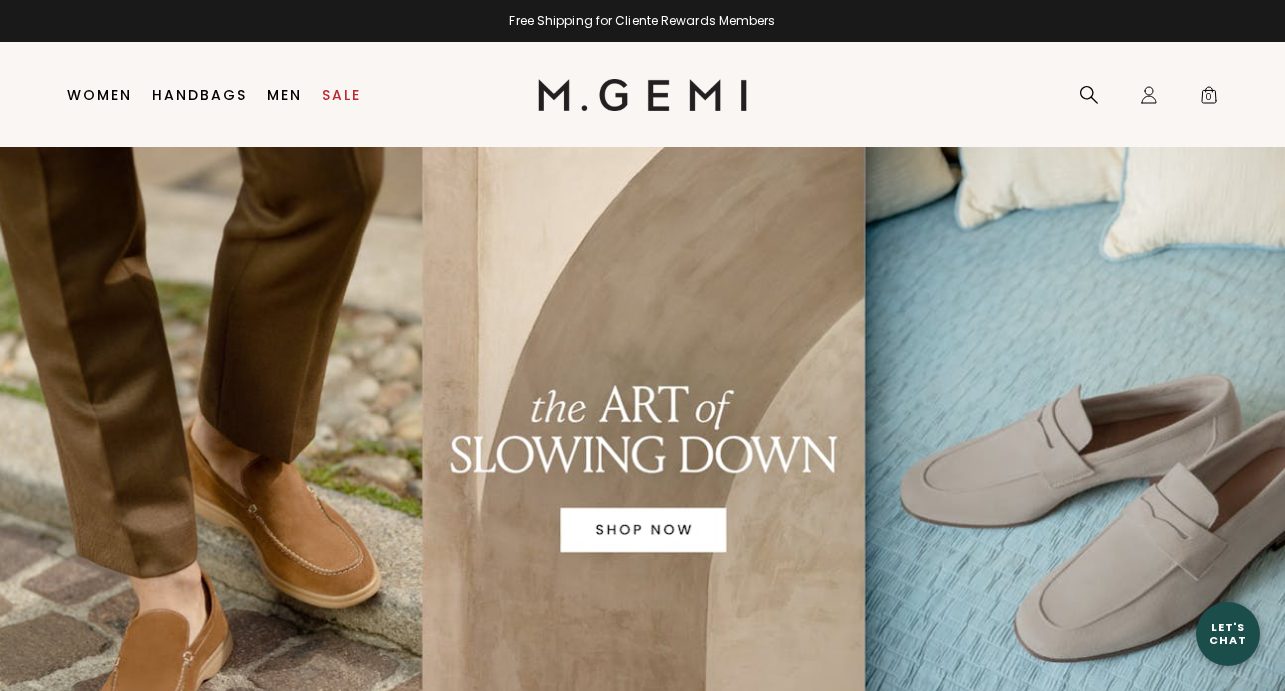 scroll, scrollTop: 0, scrollLeft: 0, axis: both 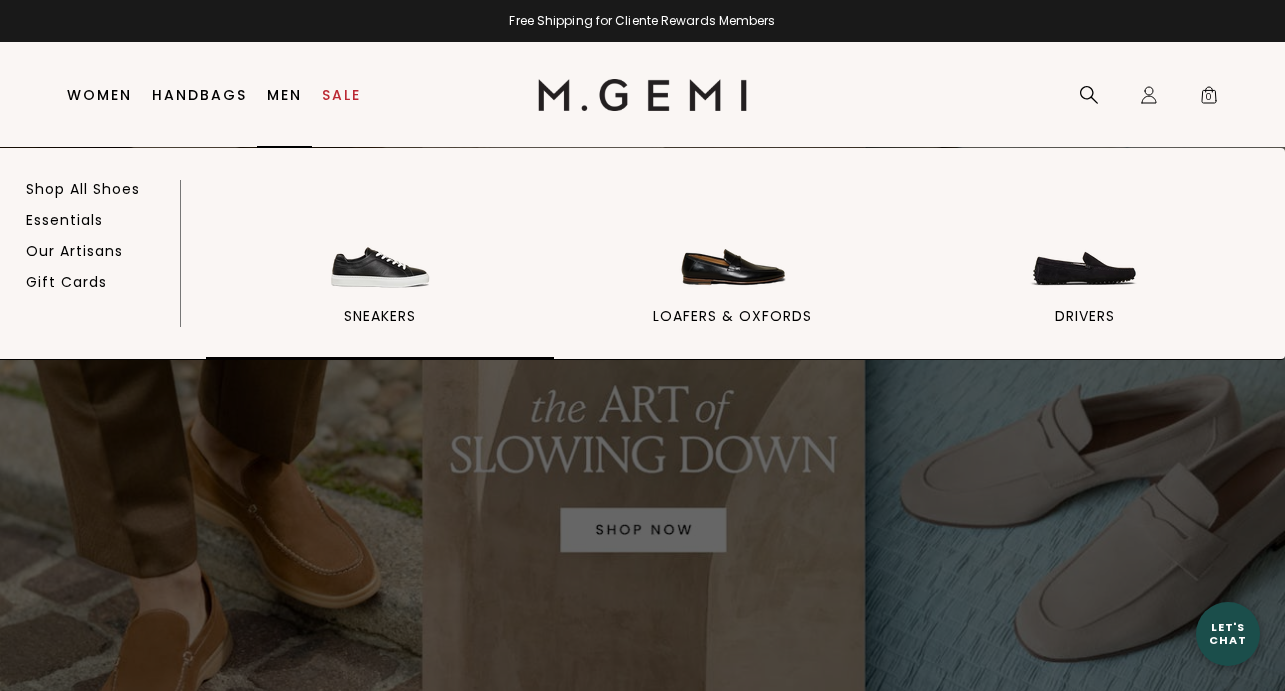 click at bounding box center (380, 241) 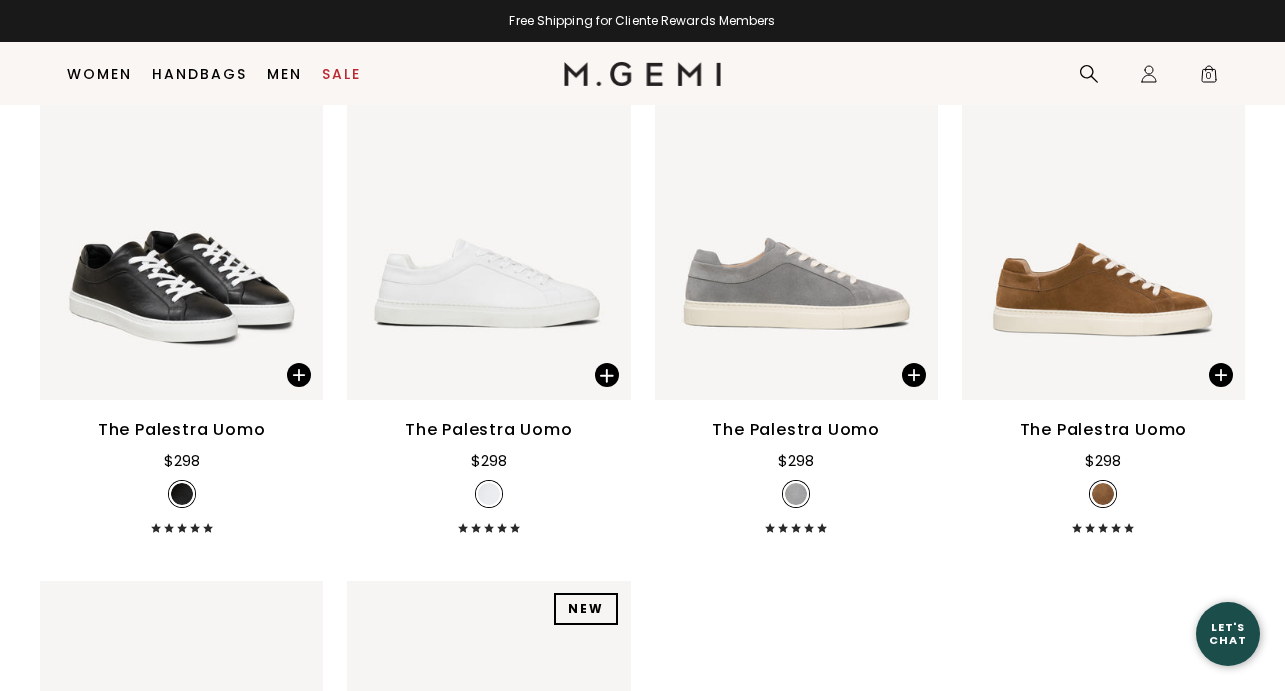 scroll, scrollTop: 404, scrollLeft: 0, axis: vertical 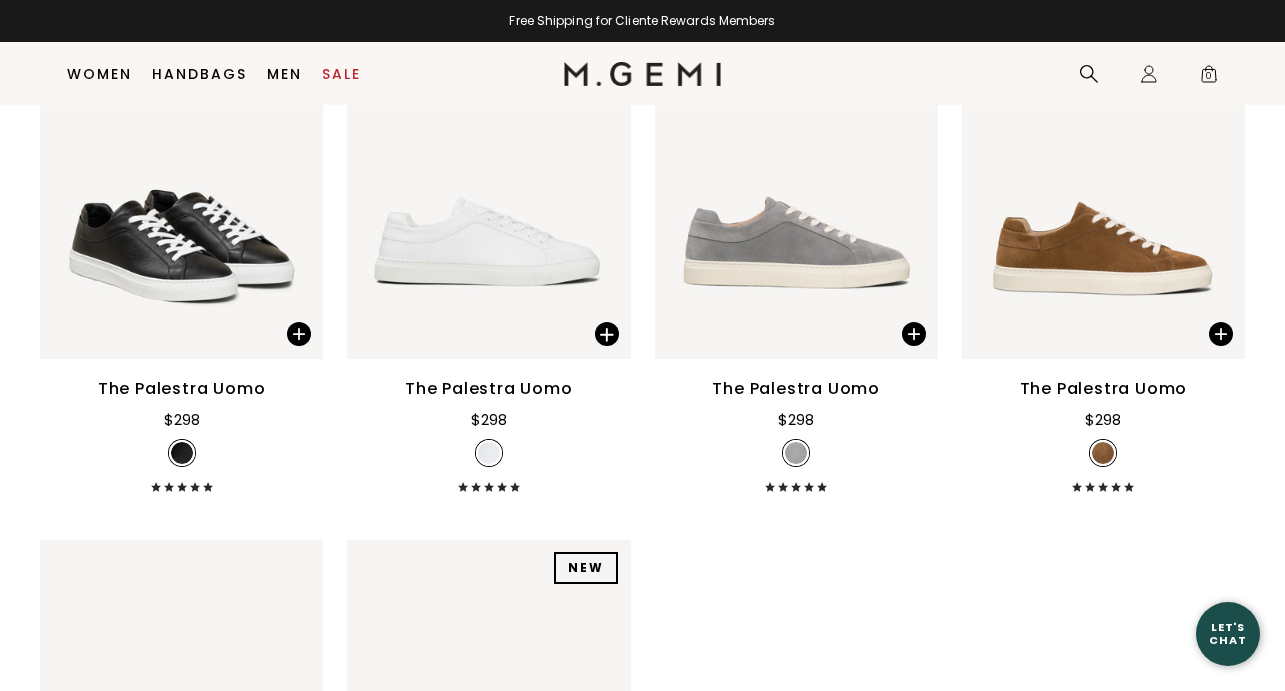 click at bounding box center [796, 487] 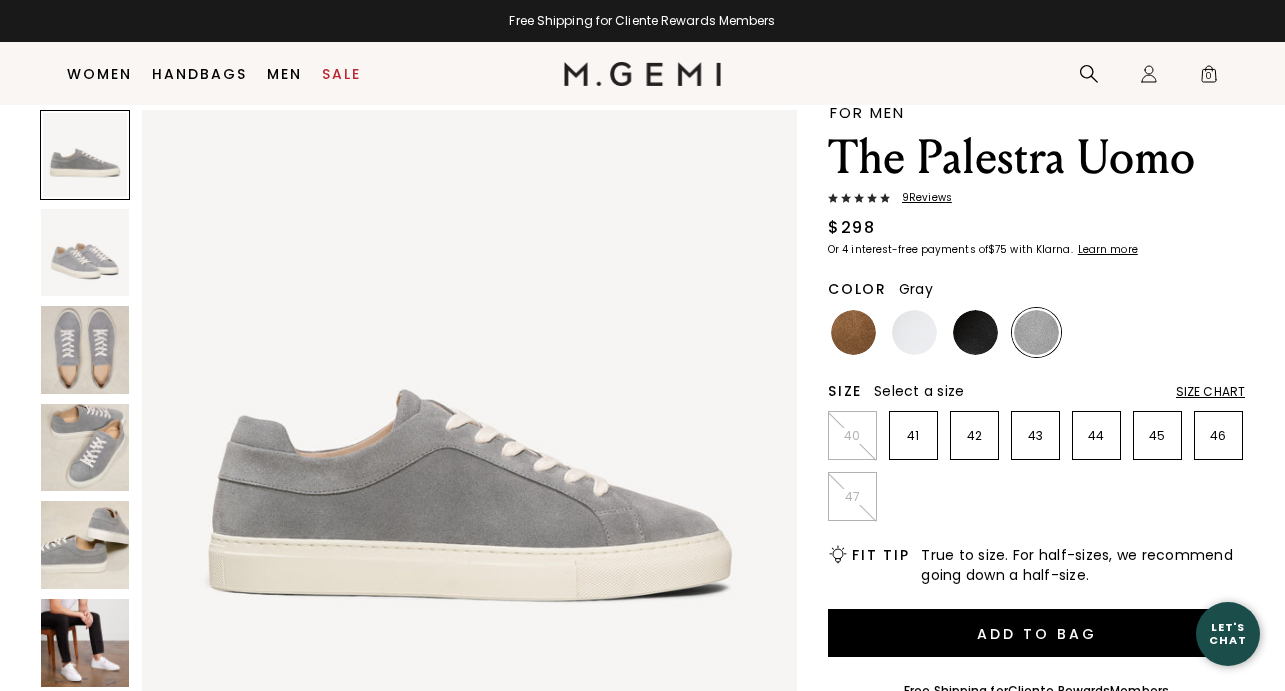 scroll, scrollTop: 68, scrollLeft: 0, axis: vertical 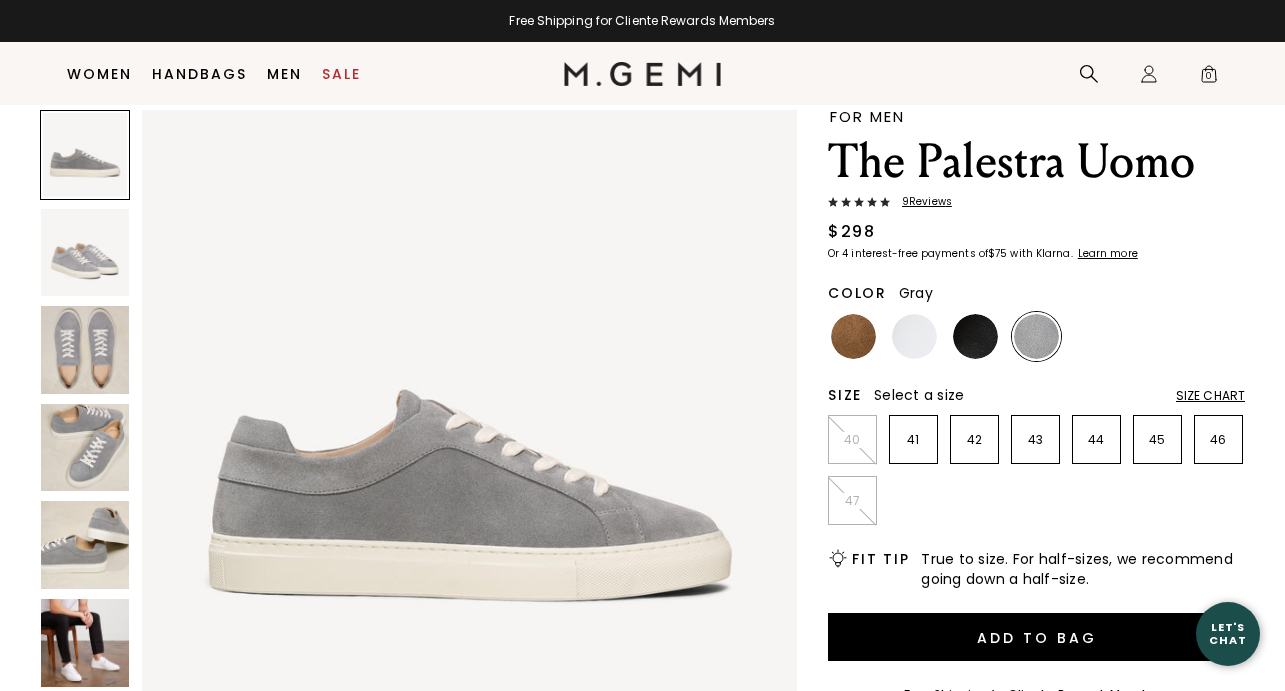 click on "9  Review s" at bounding box center [921, 202] 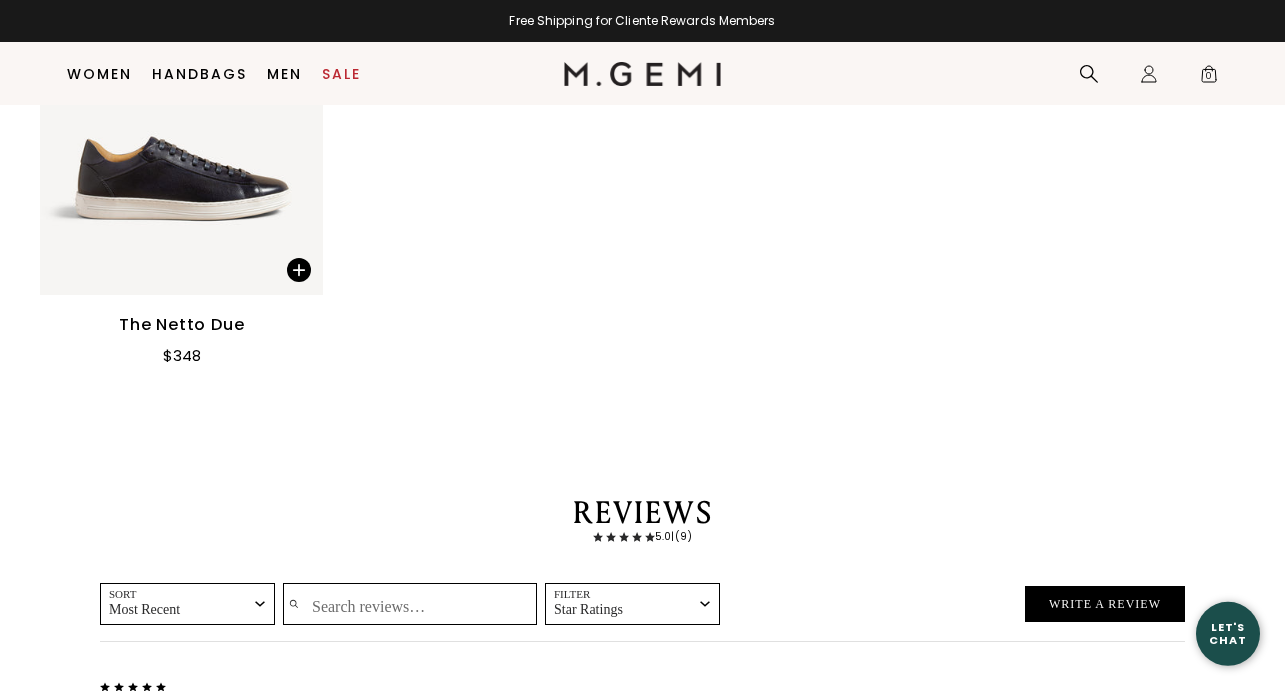scroll, scrollTop: 2619, scrollLeft: 0, axis: vertical 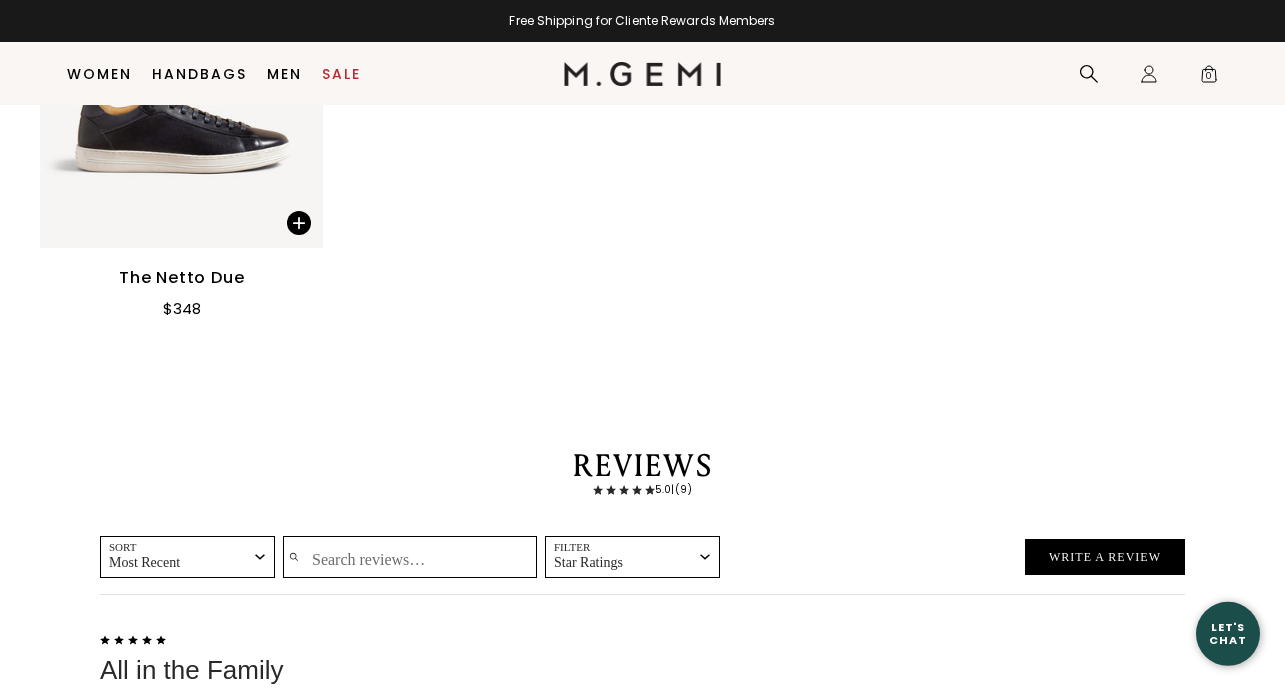 click on "Write a Review" at bounding box center (1105, 557) 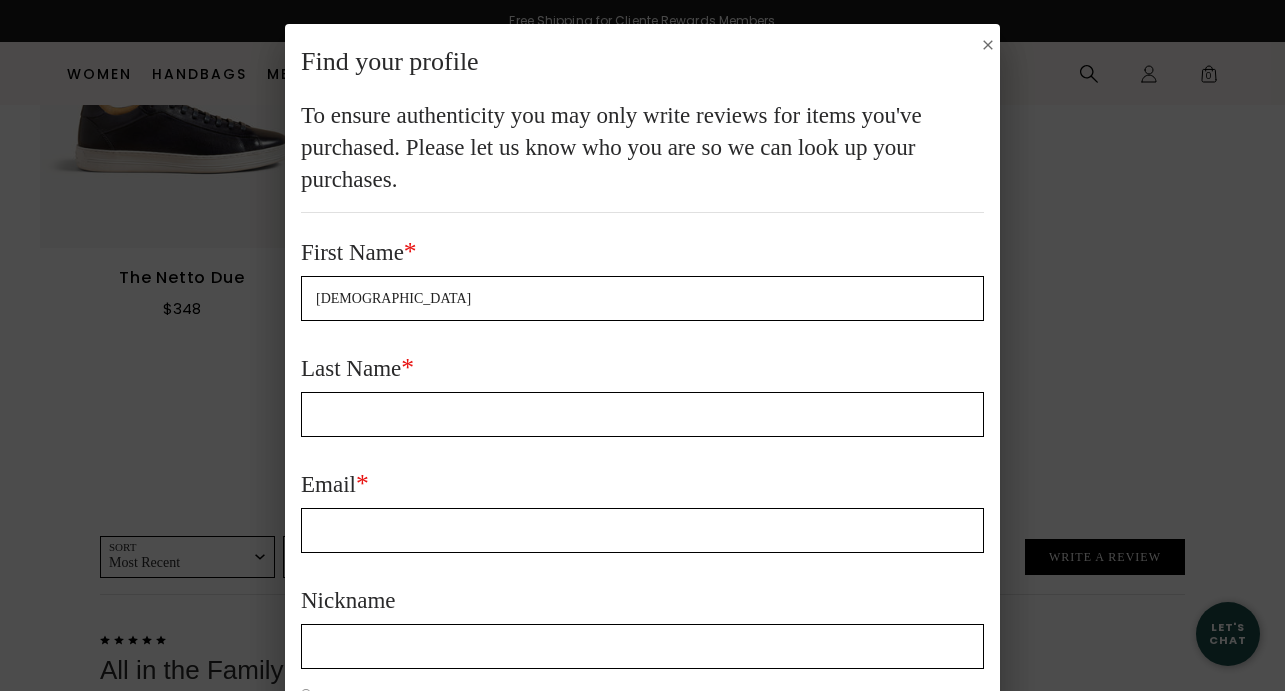 type on "Ezekiel" 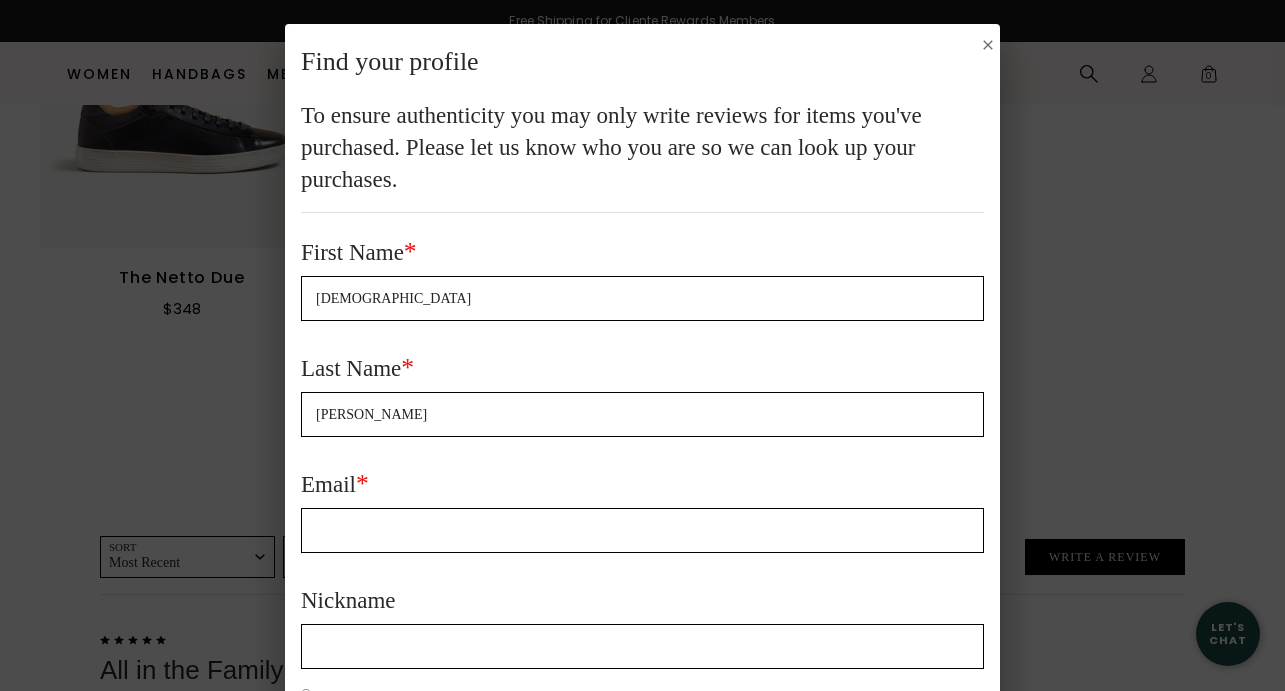 type on "Emanuel" 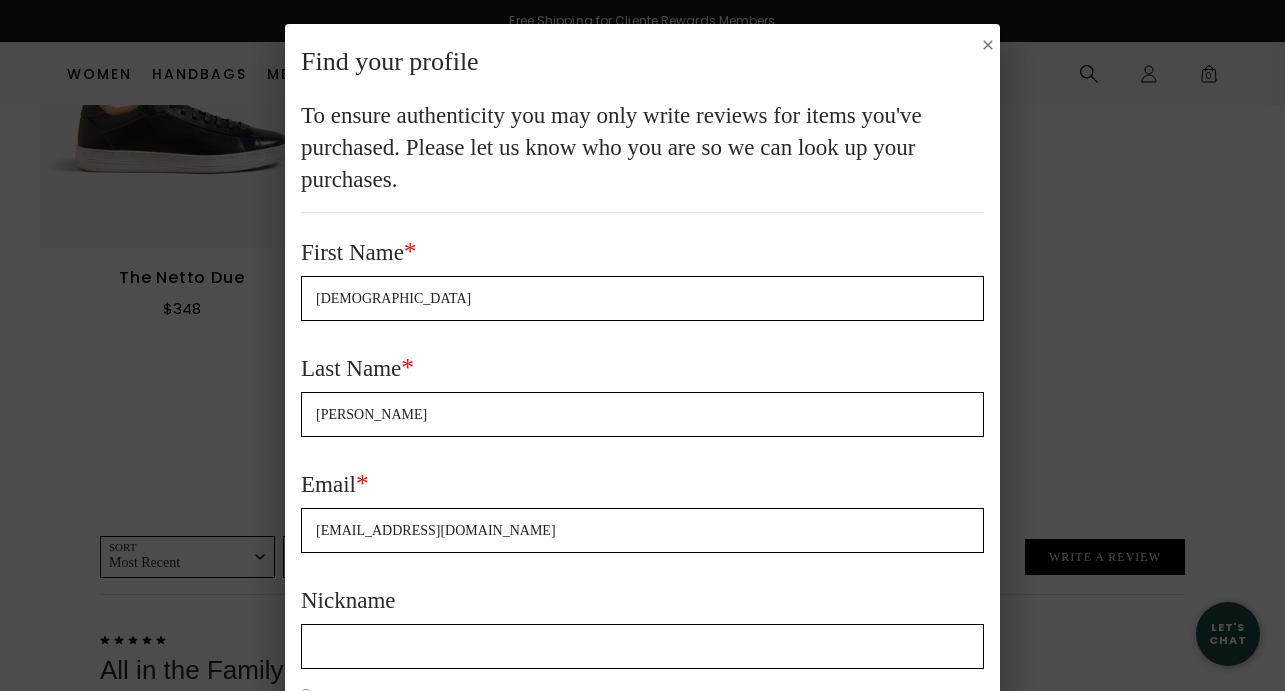 type on "zemanuel1957@gmail.com" 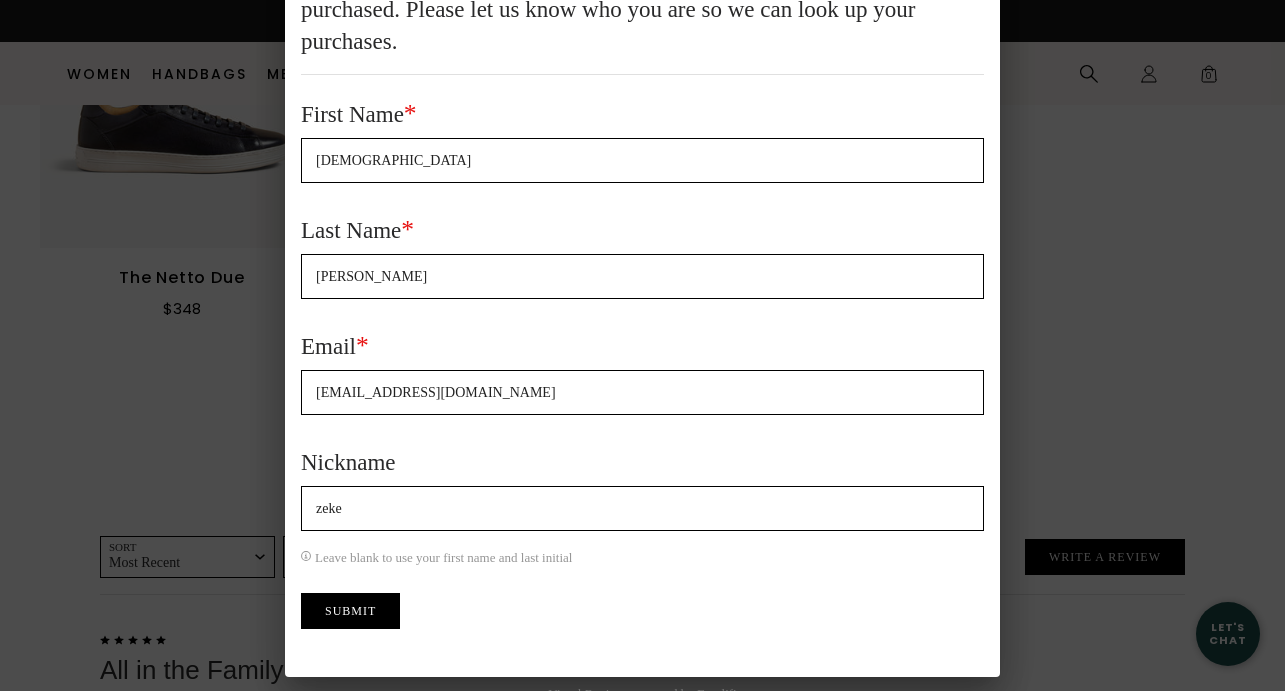 scroll, scrollTop: 158, scrollLeft: 0, axis: vertical 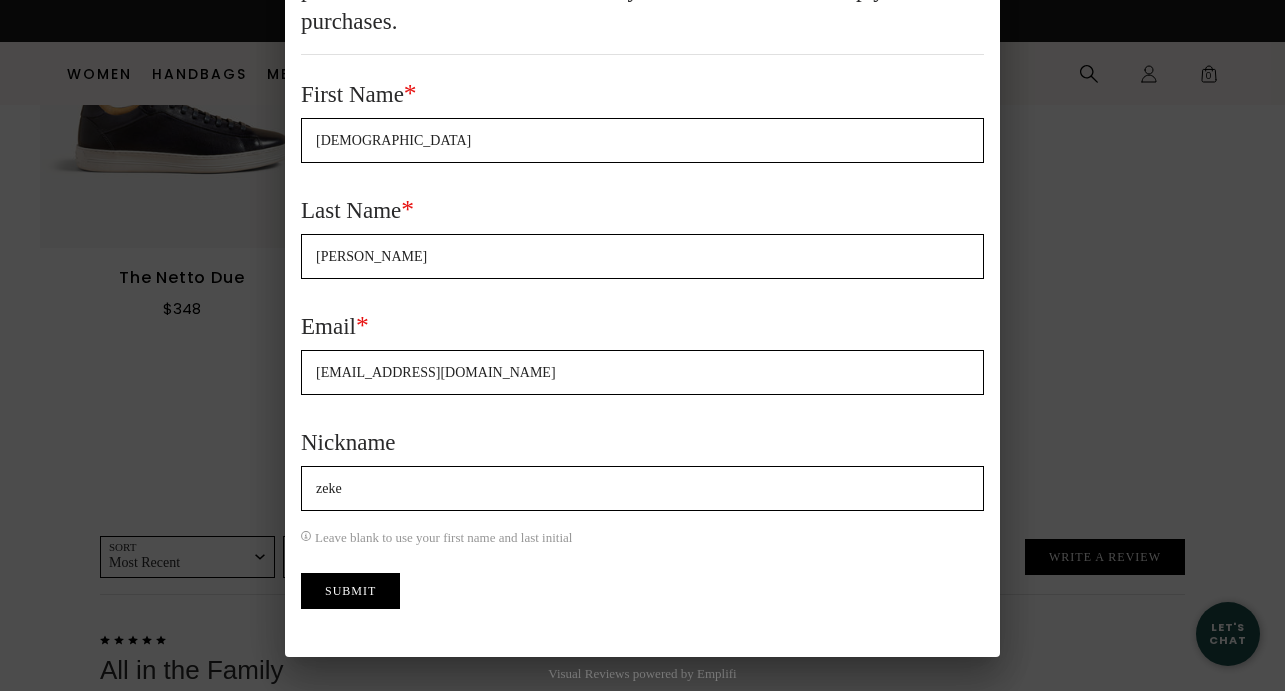click on "Submit" at bounding box center [350, 591] 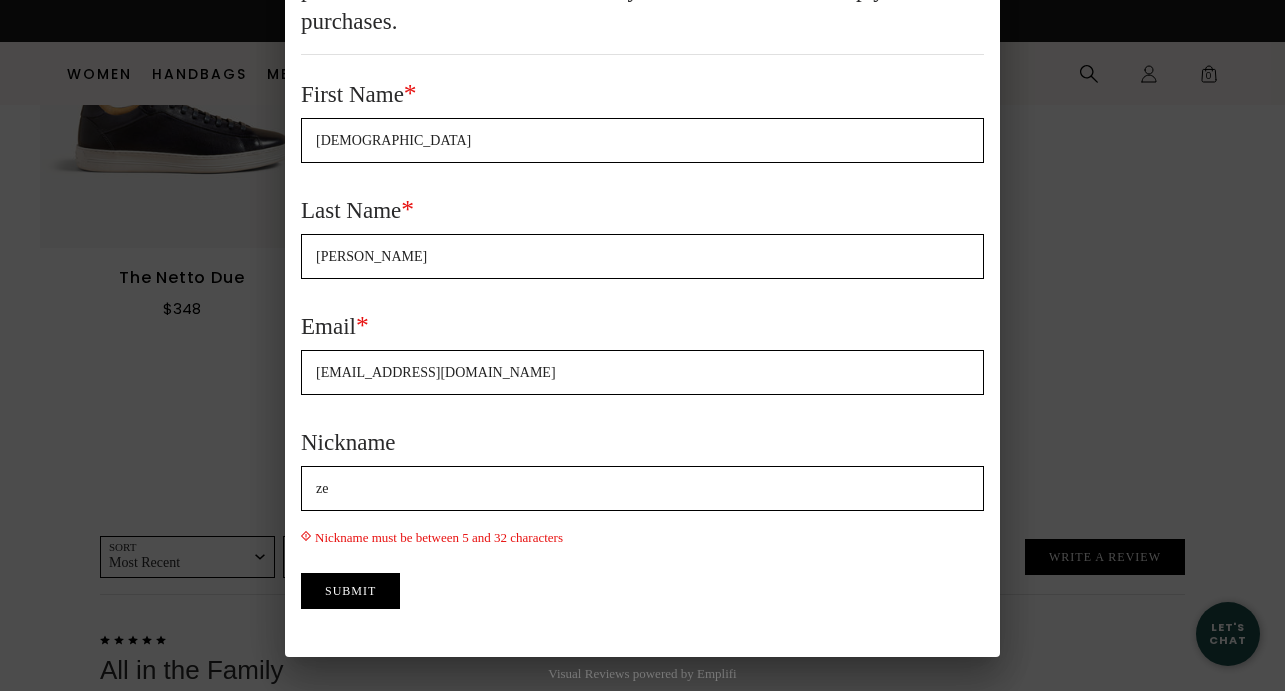 type on "z" 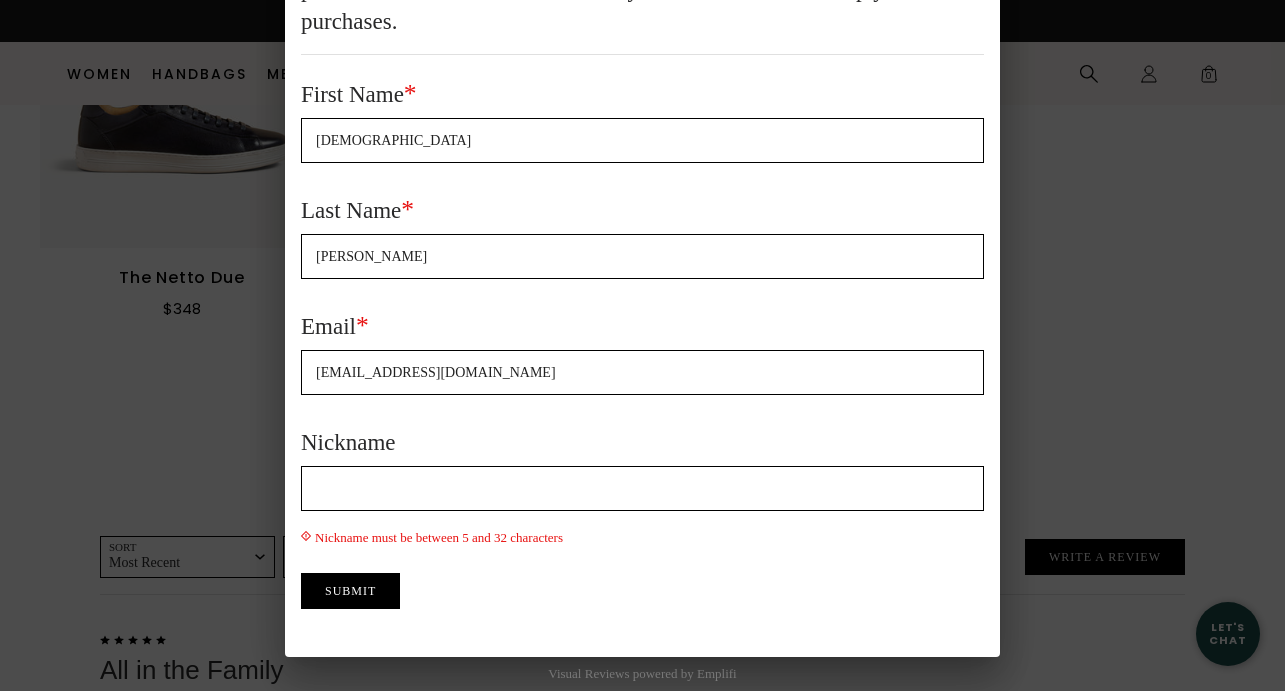 type 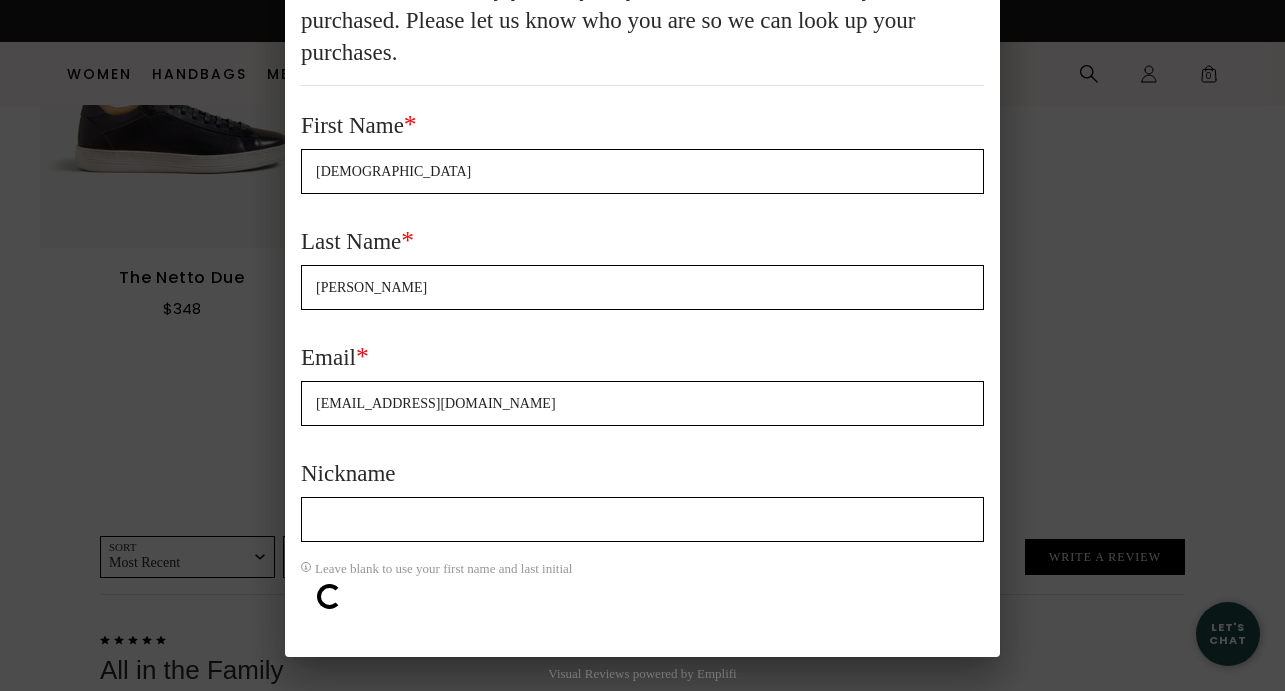 scroll, scrollTop: 0, scrollLeft: 0, axis: both 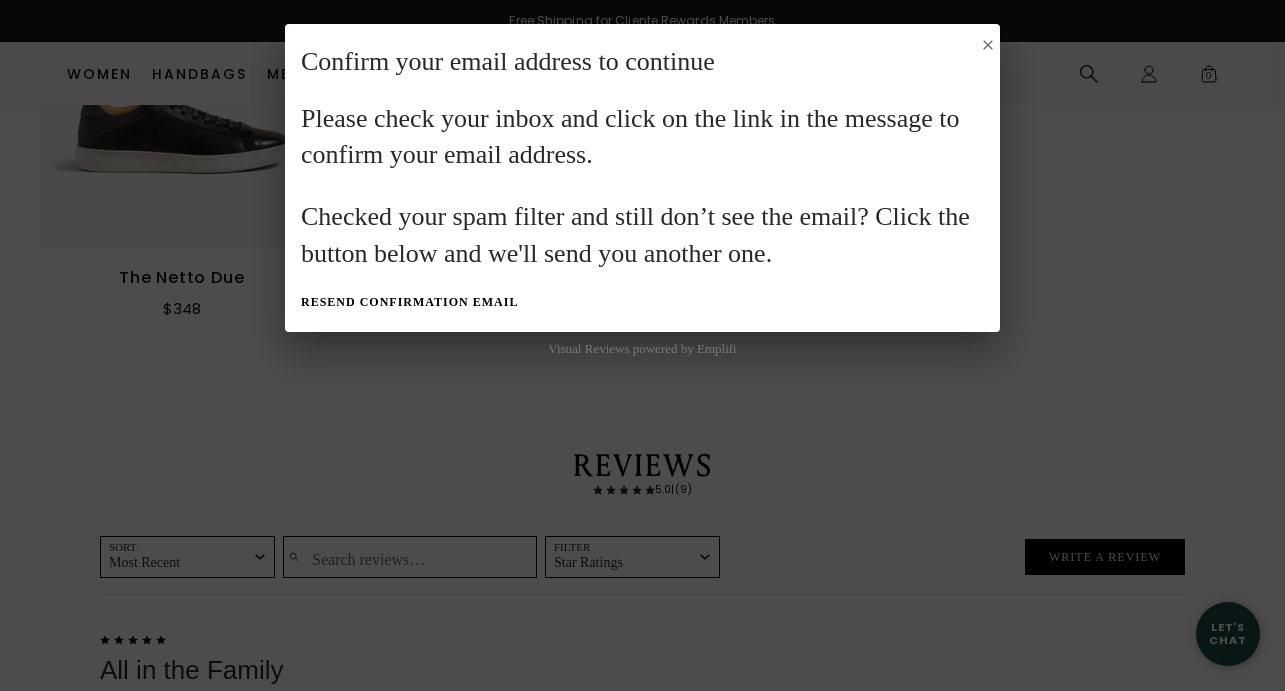 click on "Resend Confirmation Email" at bounding box center (409, 302) 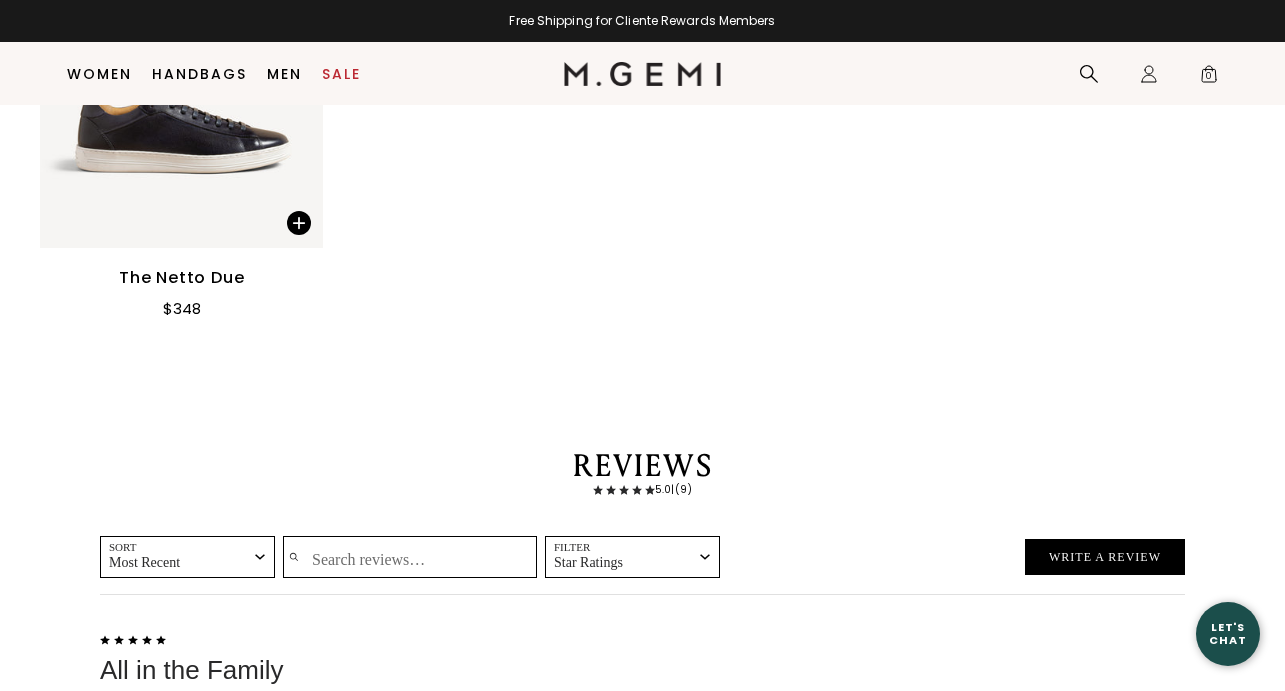 click on "Write a Review" at bounding box center (1105, 557) 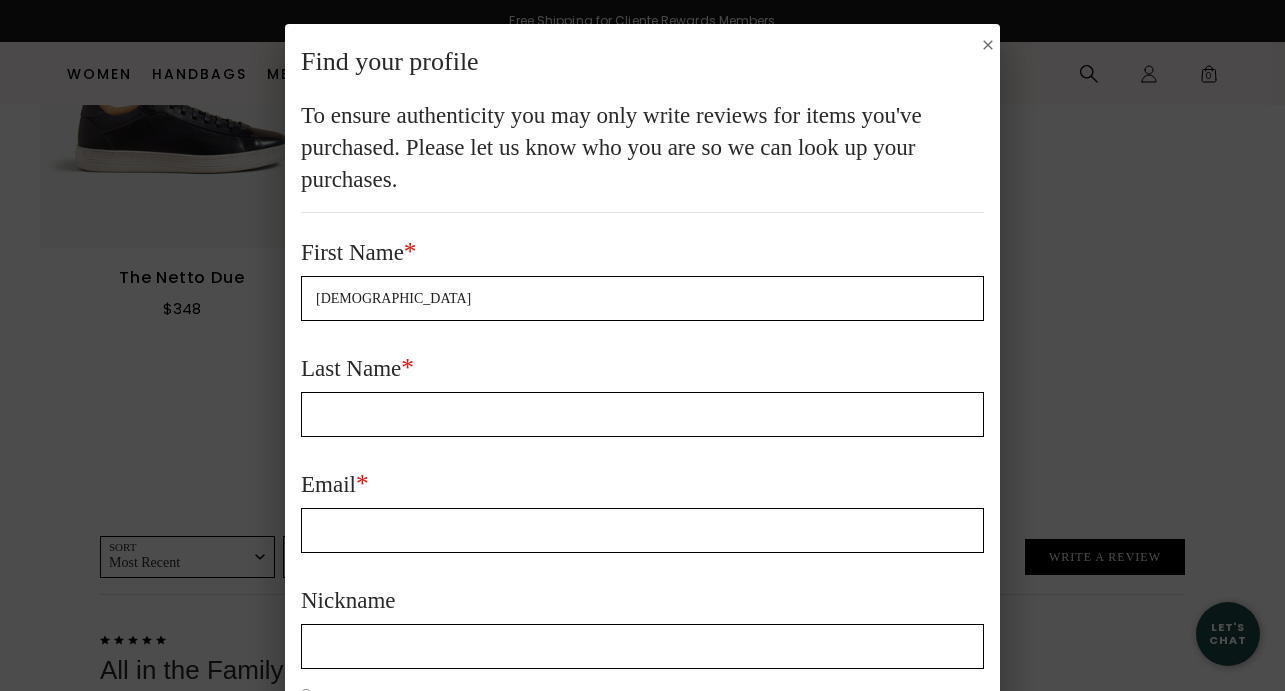 type on "Ezekiel" 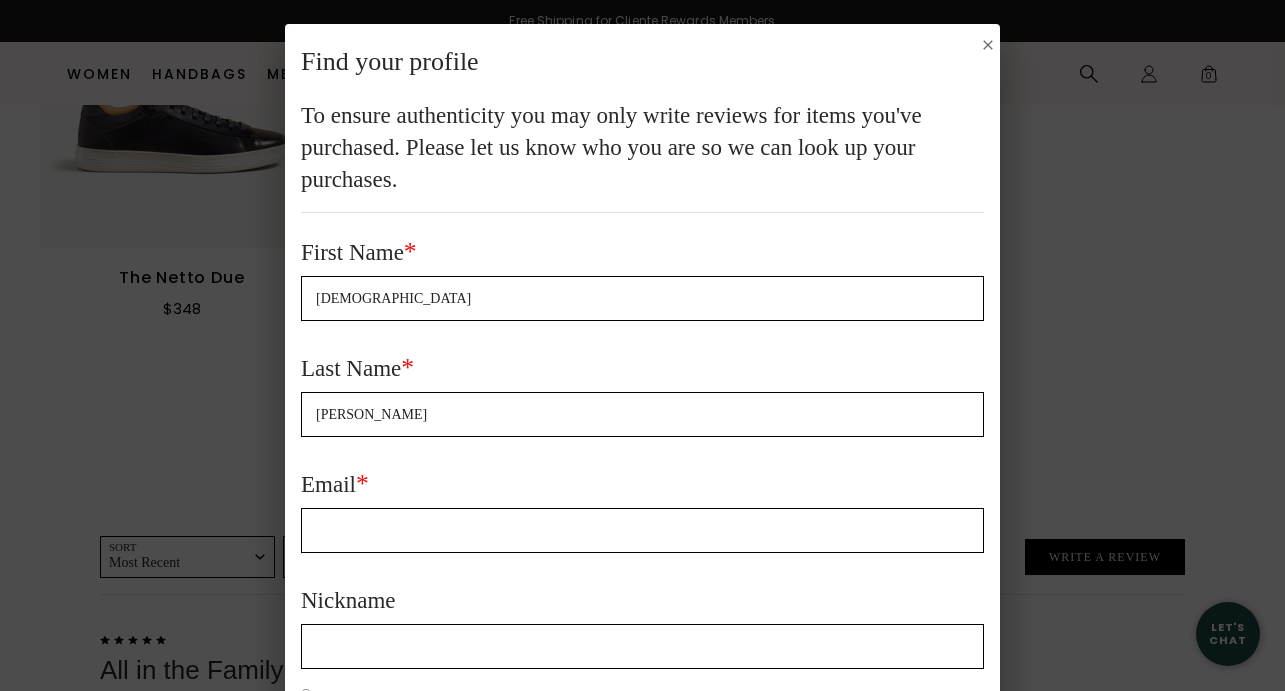 type on "Emanuel" 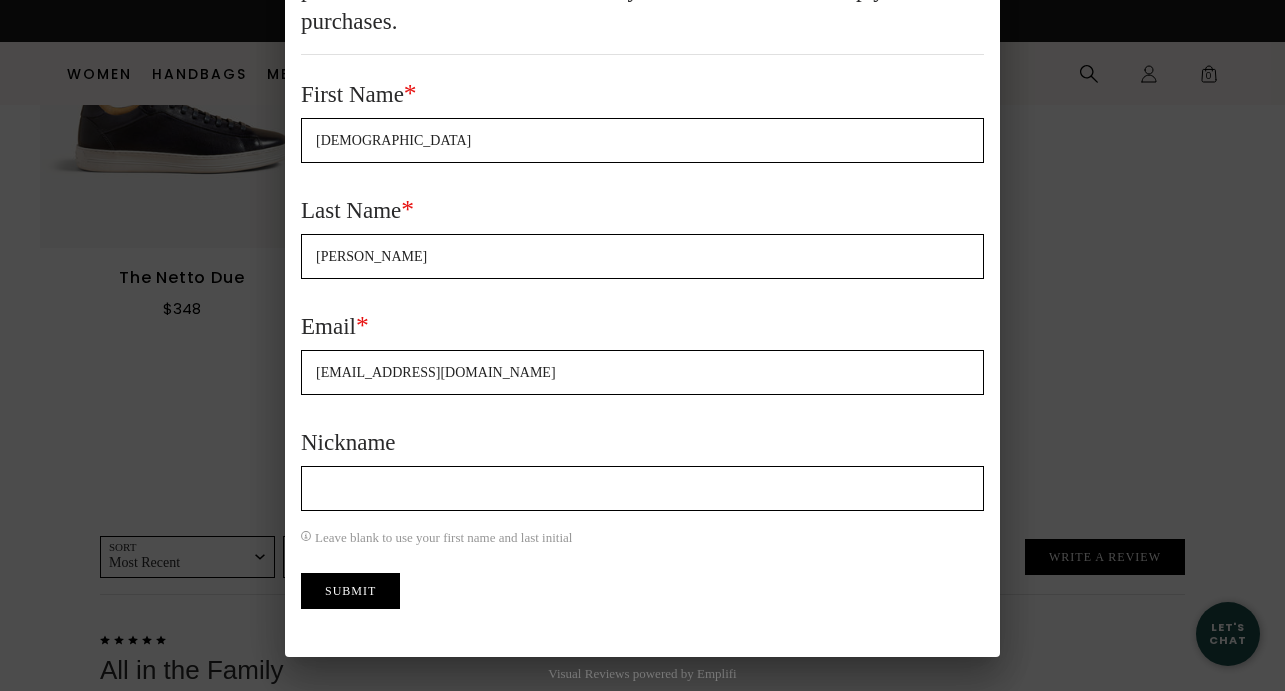 type on "zemanuel1957@gmail.com" 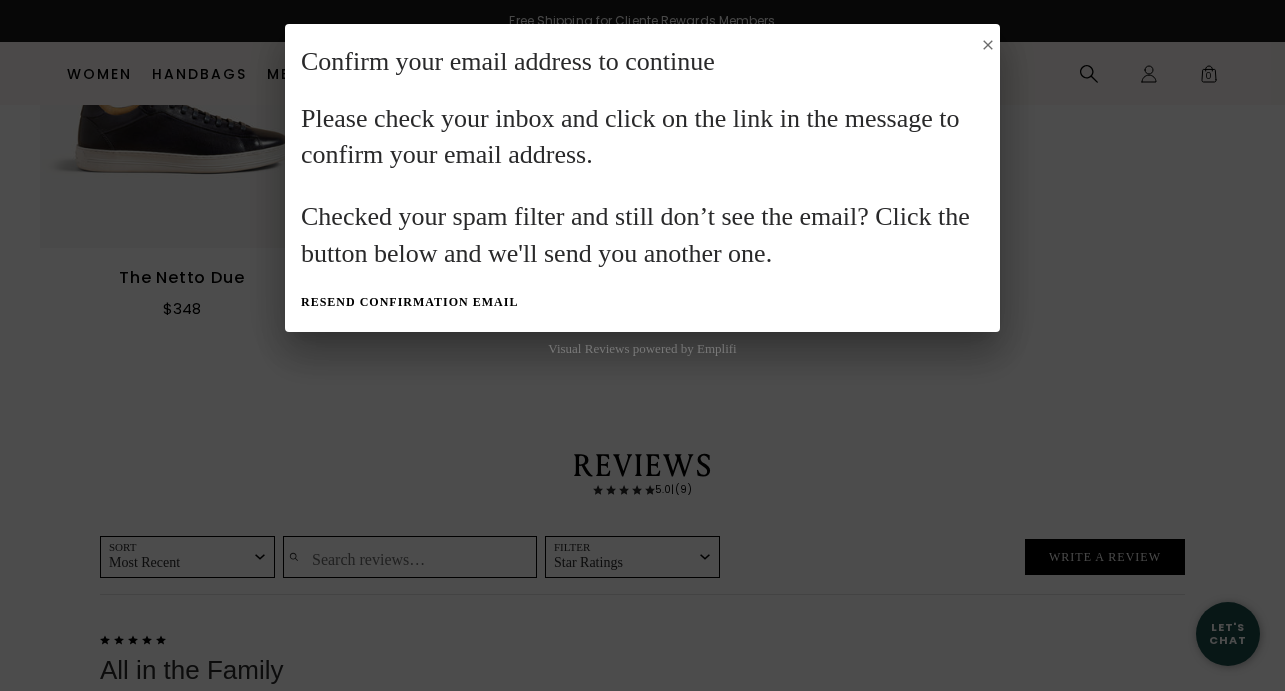 scroll, scrollTop: 0, scrollLeft: 0, axis: both 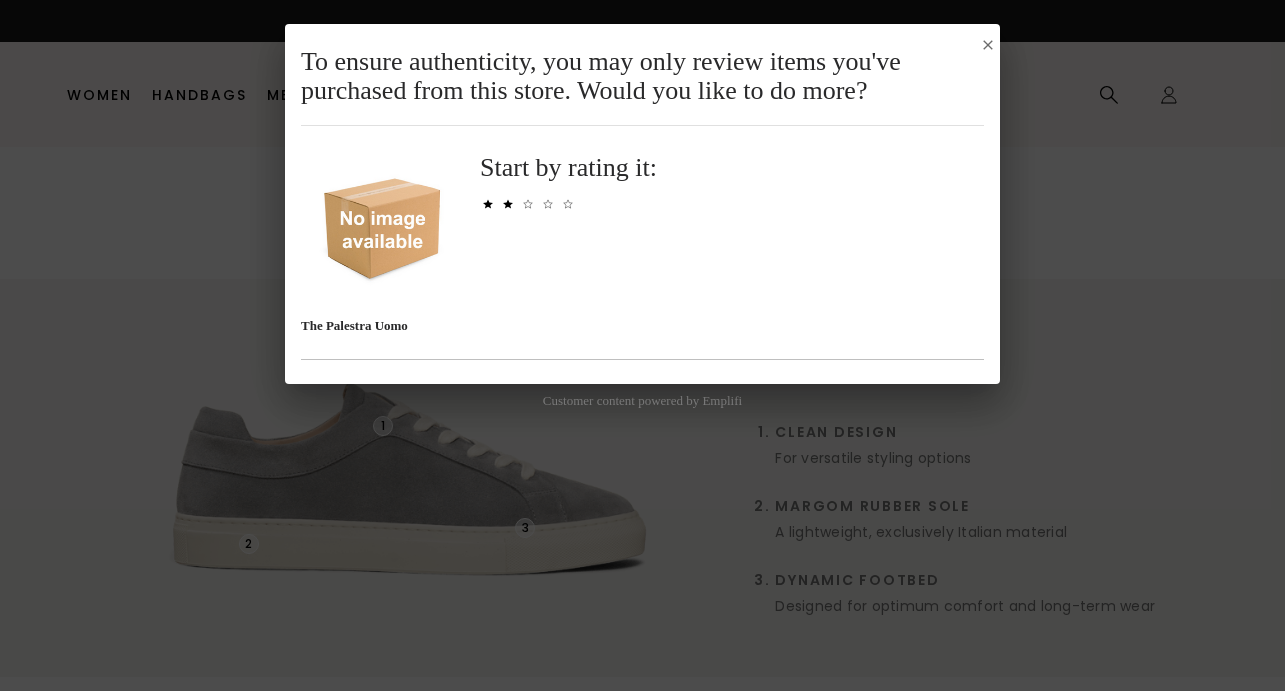 click 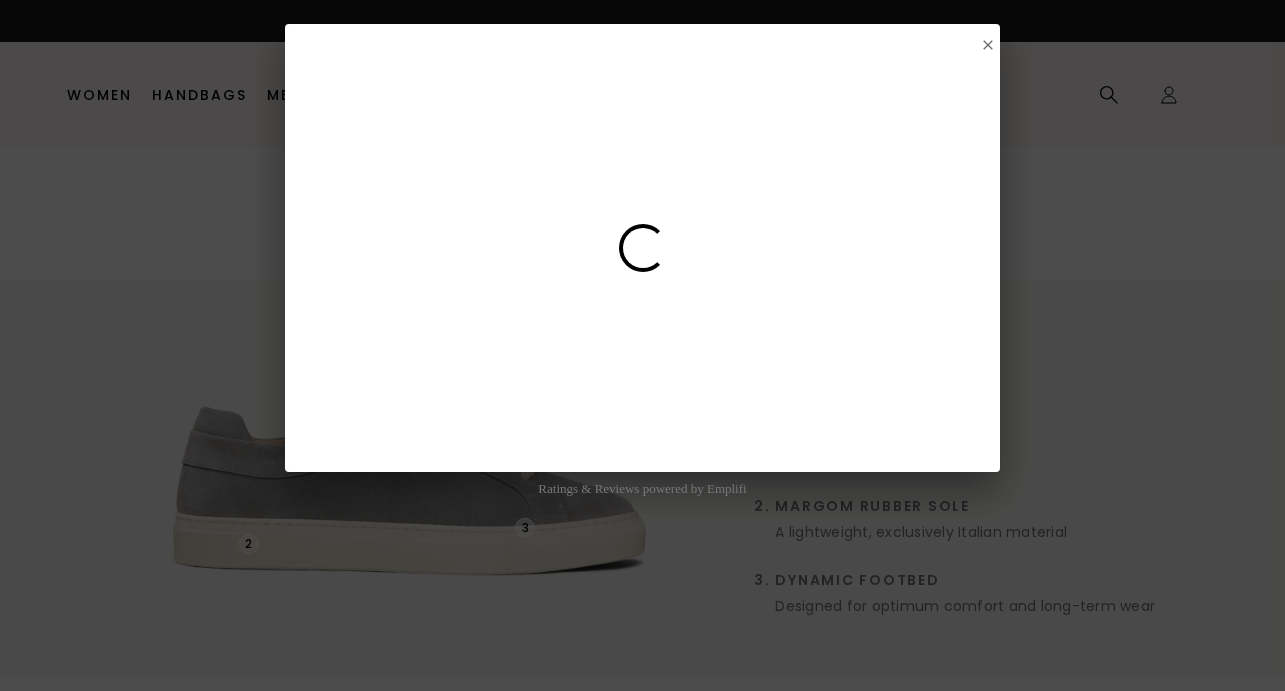 select on "US" 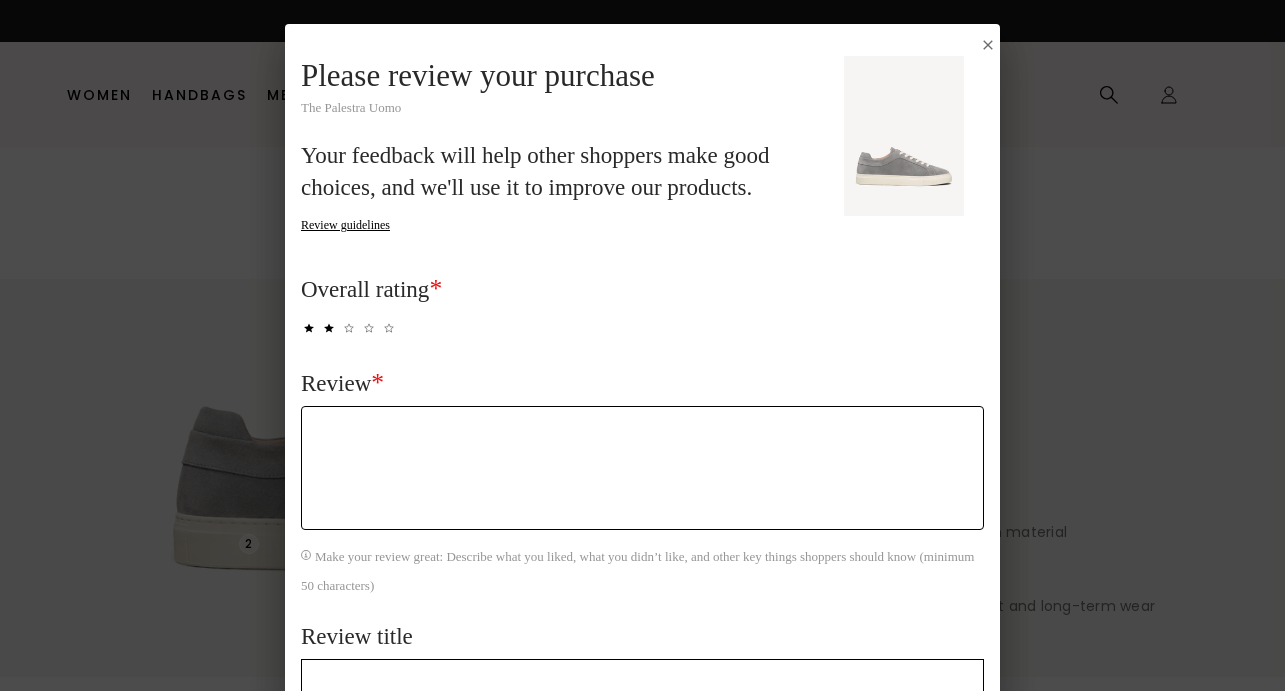 click on "Review  *" 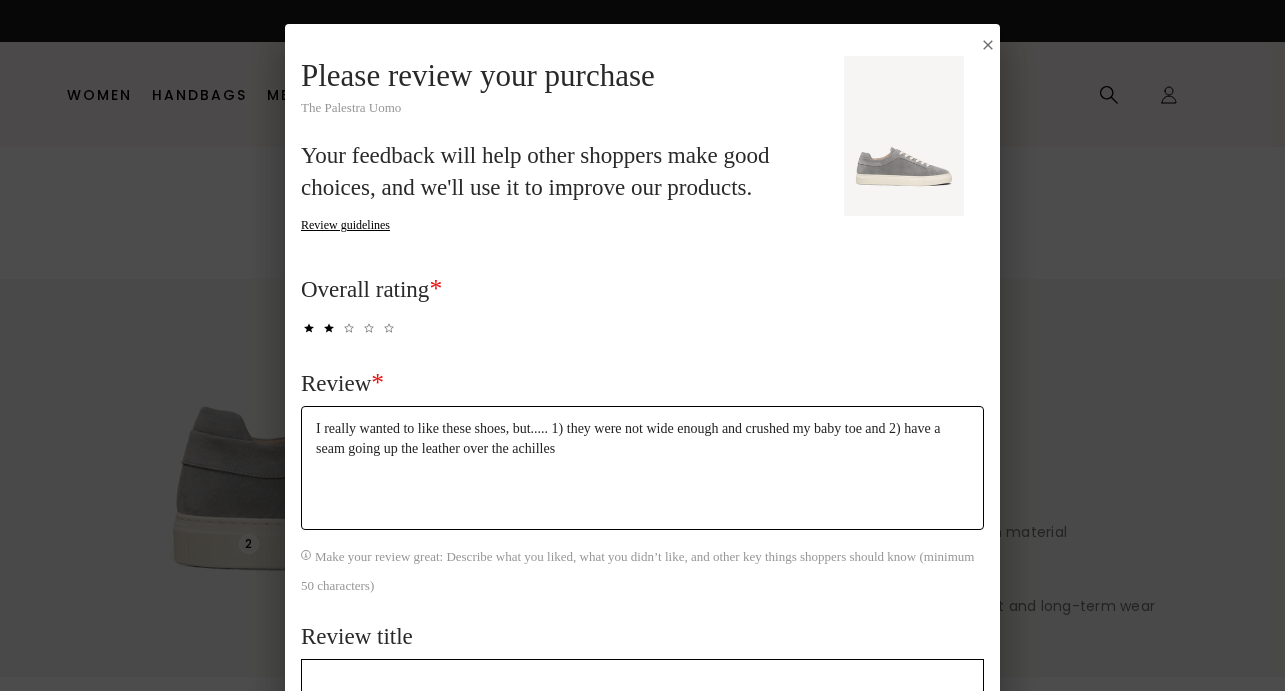 click on "I really wanted to like these shoes, but..... 1) they were not wide enough and crushed my baby toe and 2) have a seam going up the leather over the achilles" 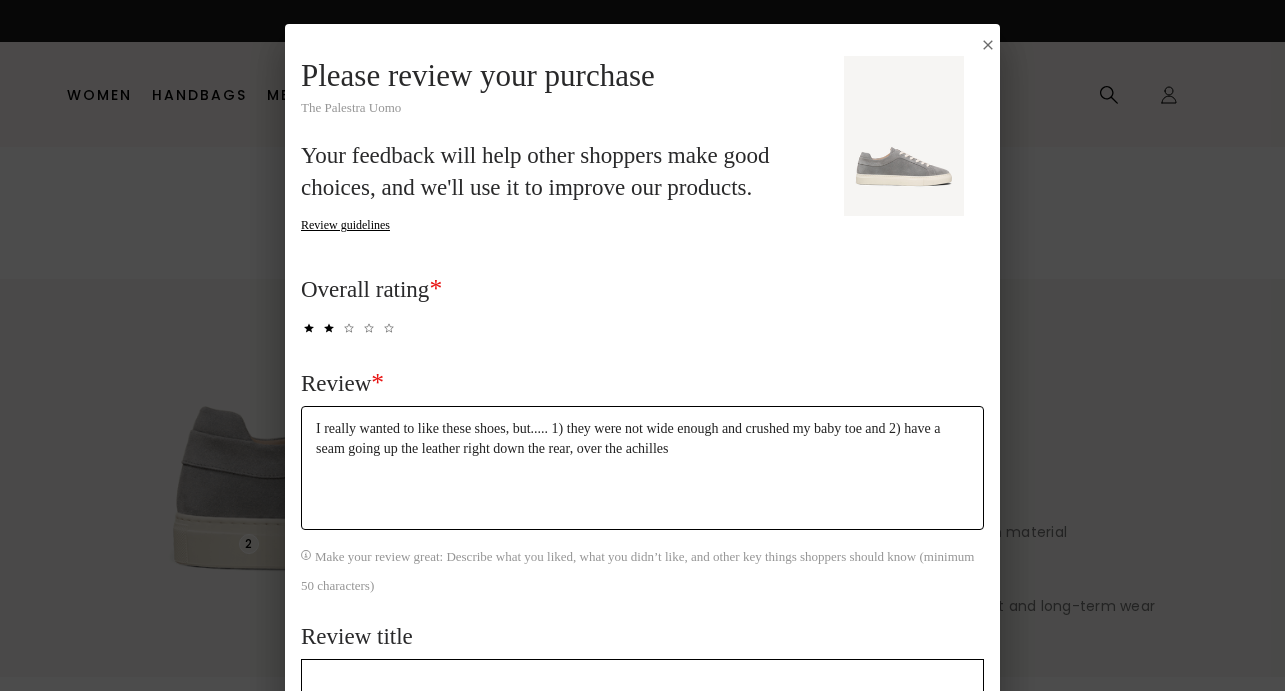 click on "I really wanted to like these shoes, but..... 1) they were not wide enough and crushed my baby toe and 2) have a seam going up the leather right down the rear, over the achilles" 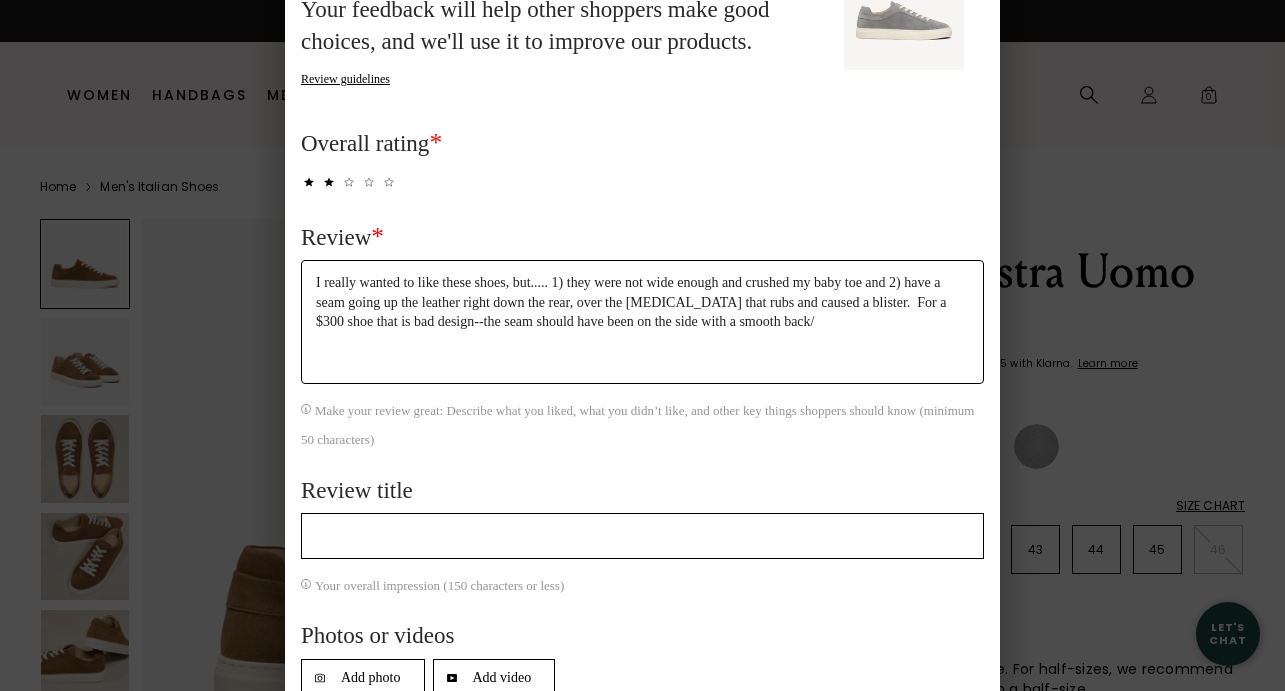 scroll, scrollTop: 142, scrollLeft: 0, axis: vertical 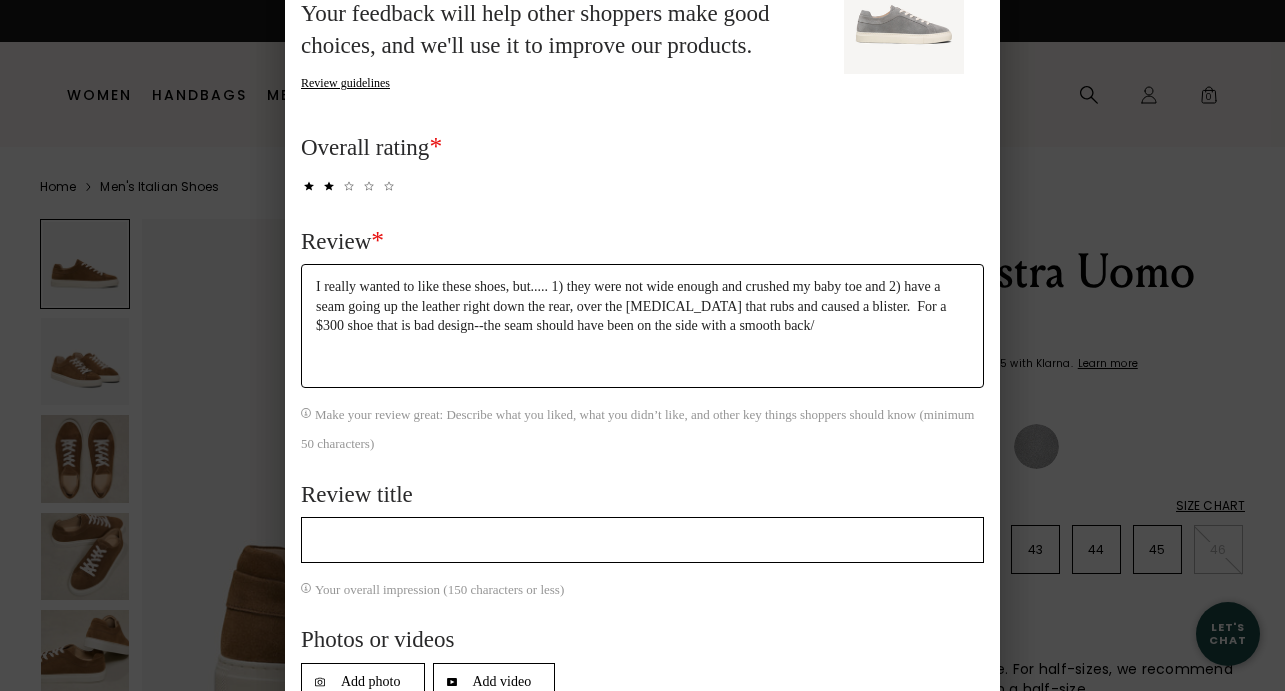 type on "I really wanted to like these shoes, but..... 1) they were not wide enough and crushed my baby toe and 2) have a seam going up the leather right down the rear, over the Achilles tendon that rubs and caused a blister.  For a $300 shoe that is bad design--the seam should have been on the side with a smooth back/" 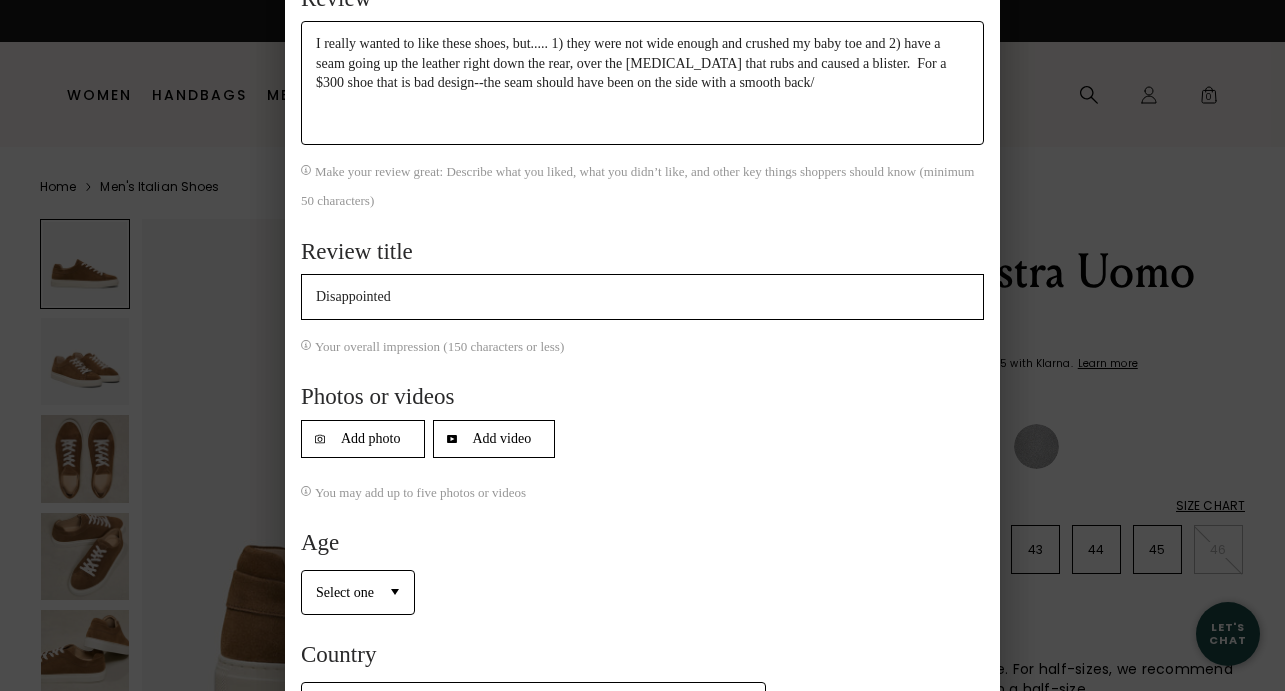 scroll, scrollTop: 386, scrollLeft: 0, axis: vertical 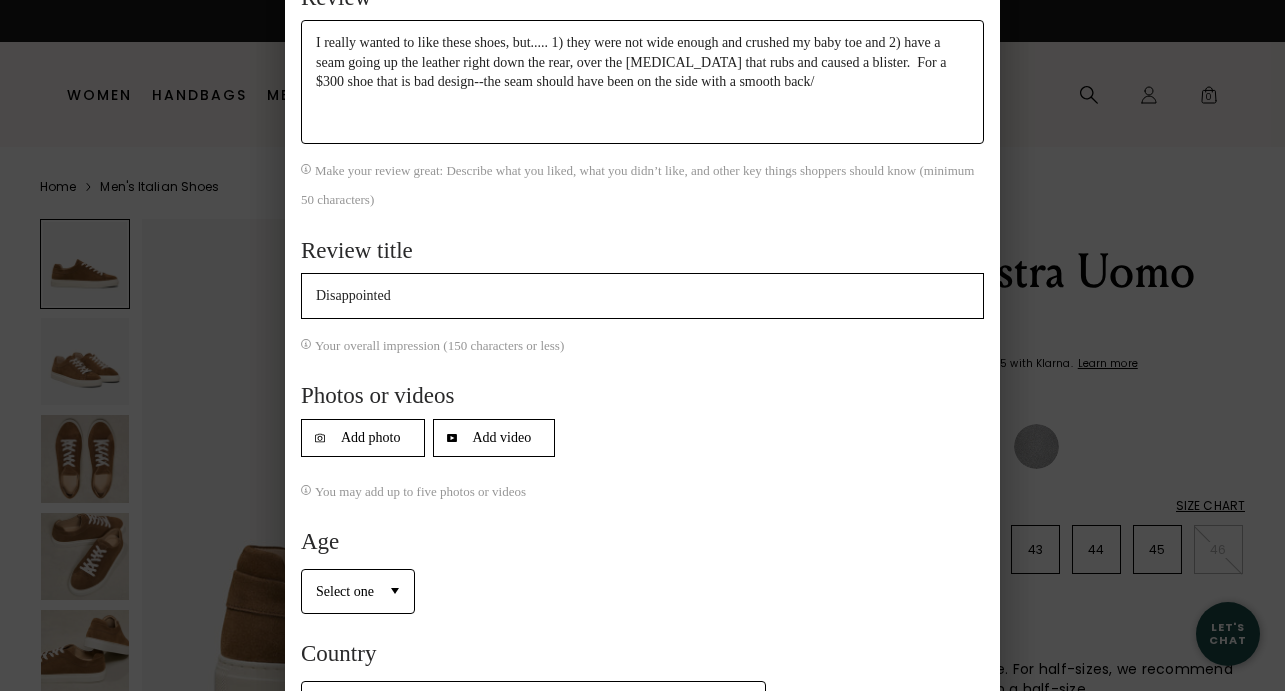 type on "Disappointed" 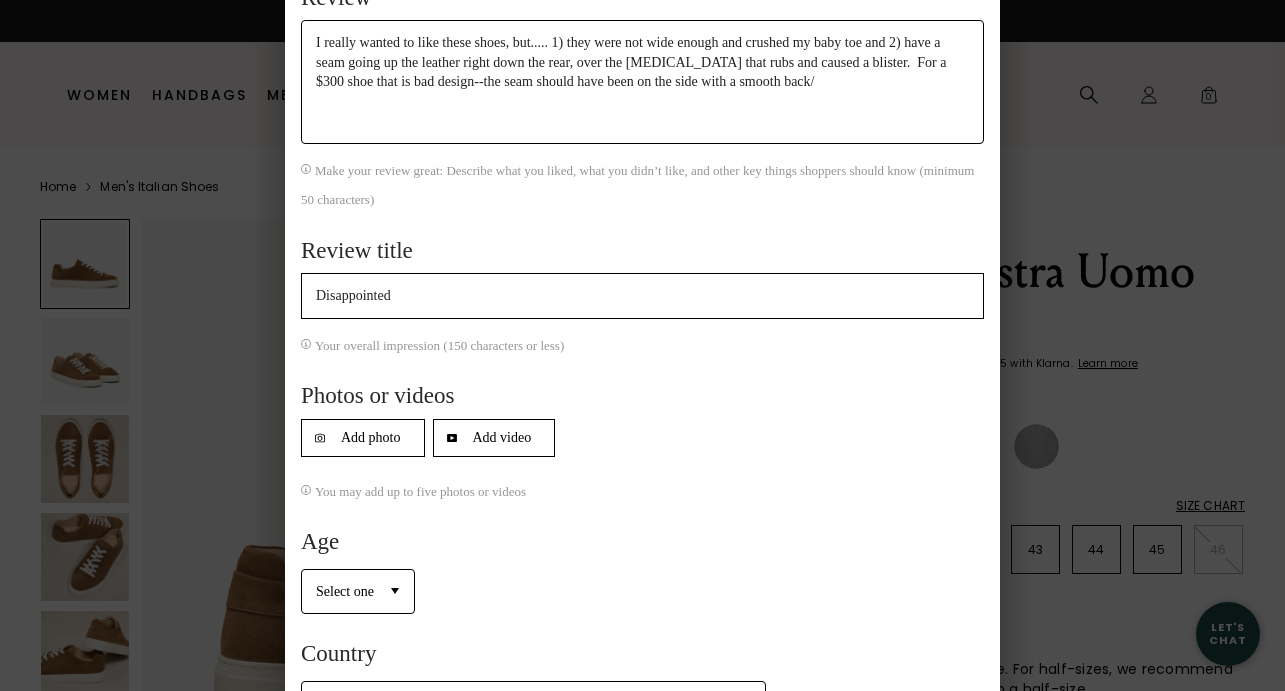 select on "2" 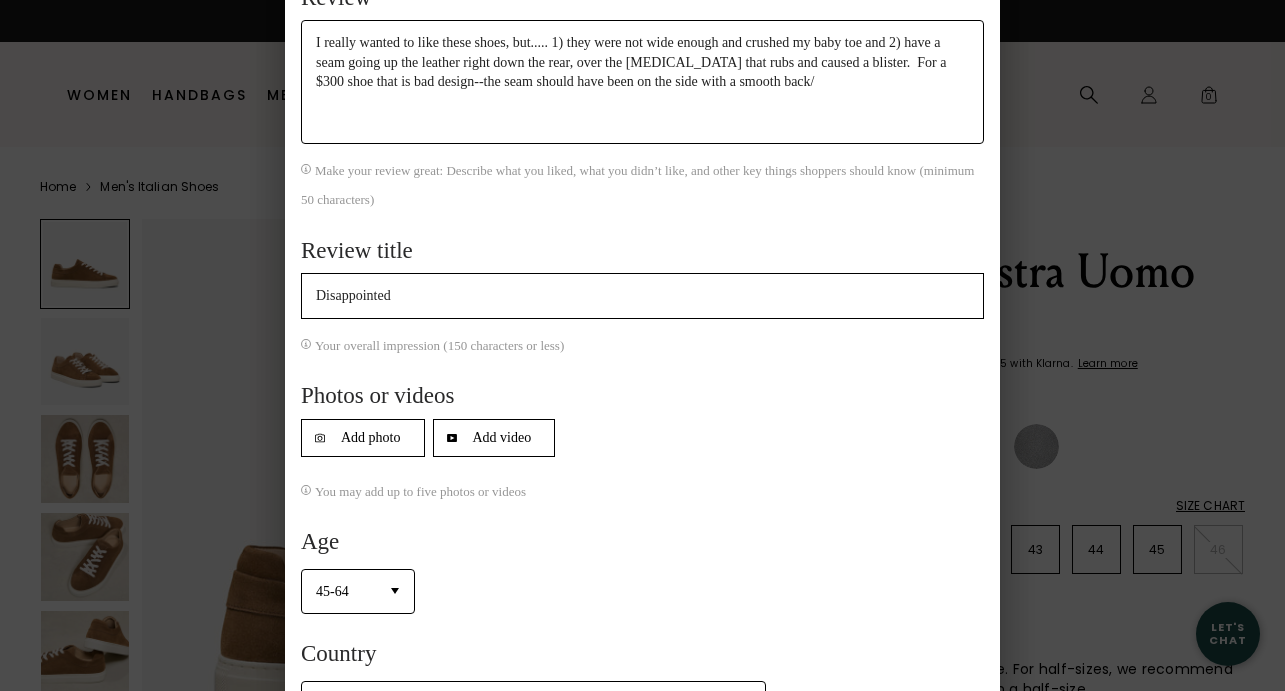 click on "45-64" 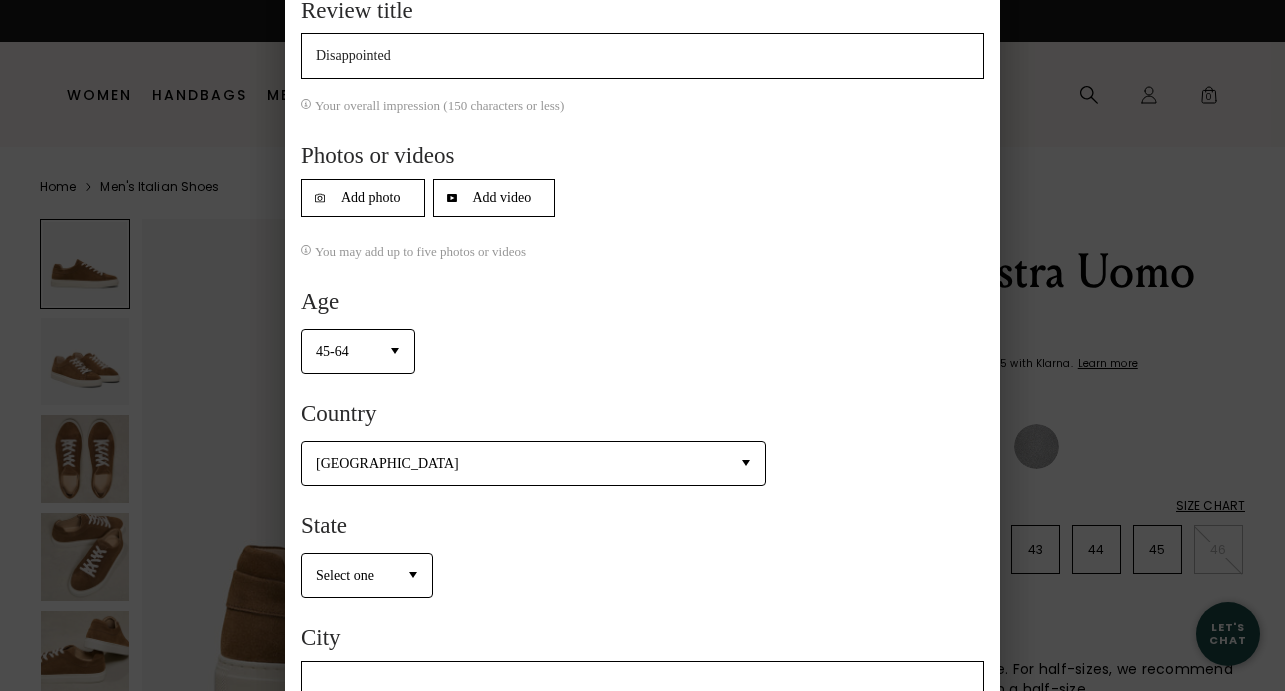 scroll, scrollTop: 632, scrollLeft: 0, axis: vertical 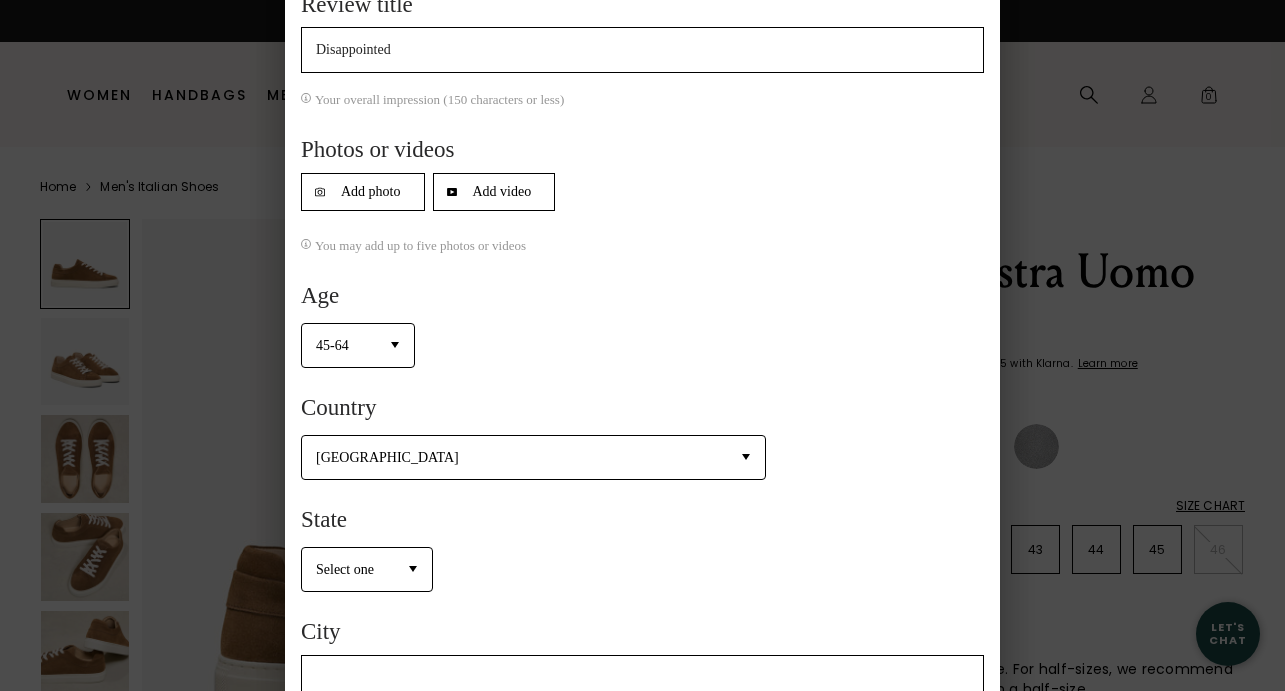 click on "Select one Alabama Alaska Arizona Arkansas California Colorado Connecticut Delaware District of Columbia Florida Georgia Hawaii Idaho Illinois Indiana Iowa Kansas Kentucky Louisiana Maine Maryland Massachusetts Michigan Minnesota Mississippi Missouri Montana Nebraska Nevada New Hampshire New Jersey New Mexico New York North Carolina North Dakota Ohio Oklahoma Oregon Pennsylvania Rhode Island South Carolina South Dakota Tennessee Texas Utah Vermont Virginia Washington West Virginia Wisconsin Wyoming" at bounding box center [367, 570] 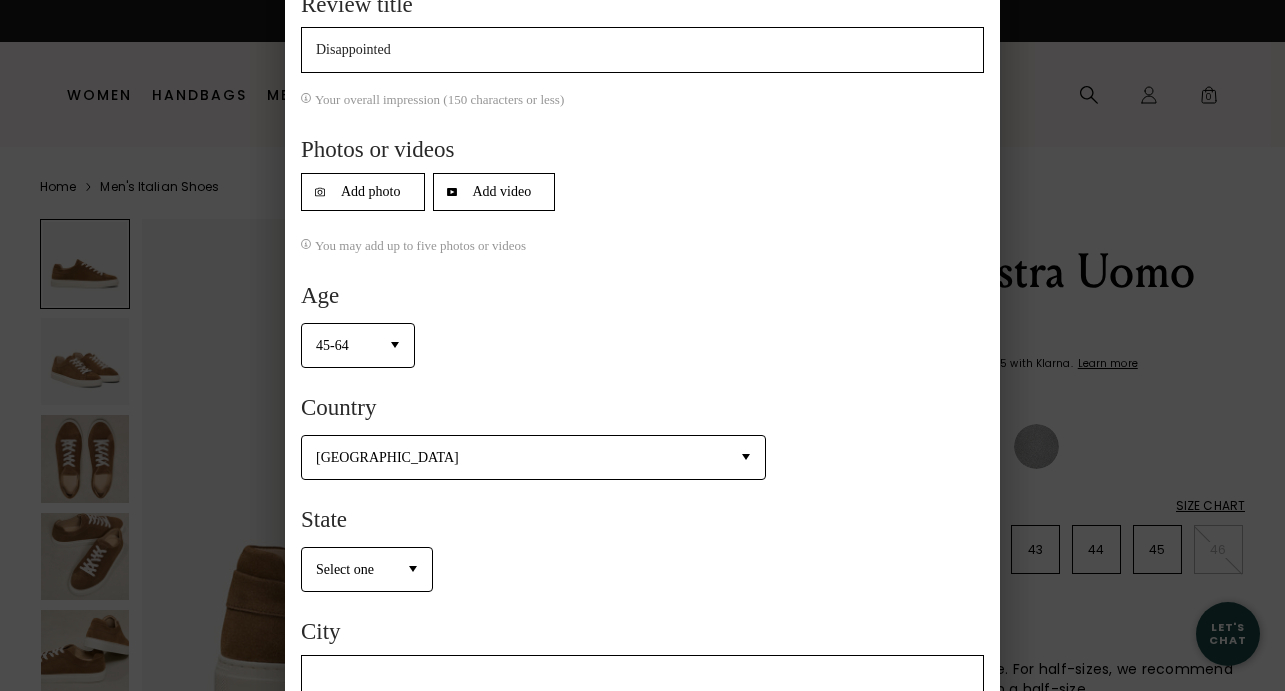 select on "DC" 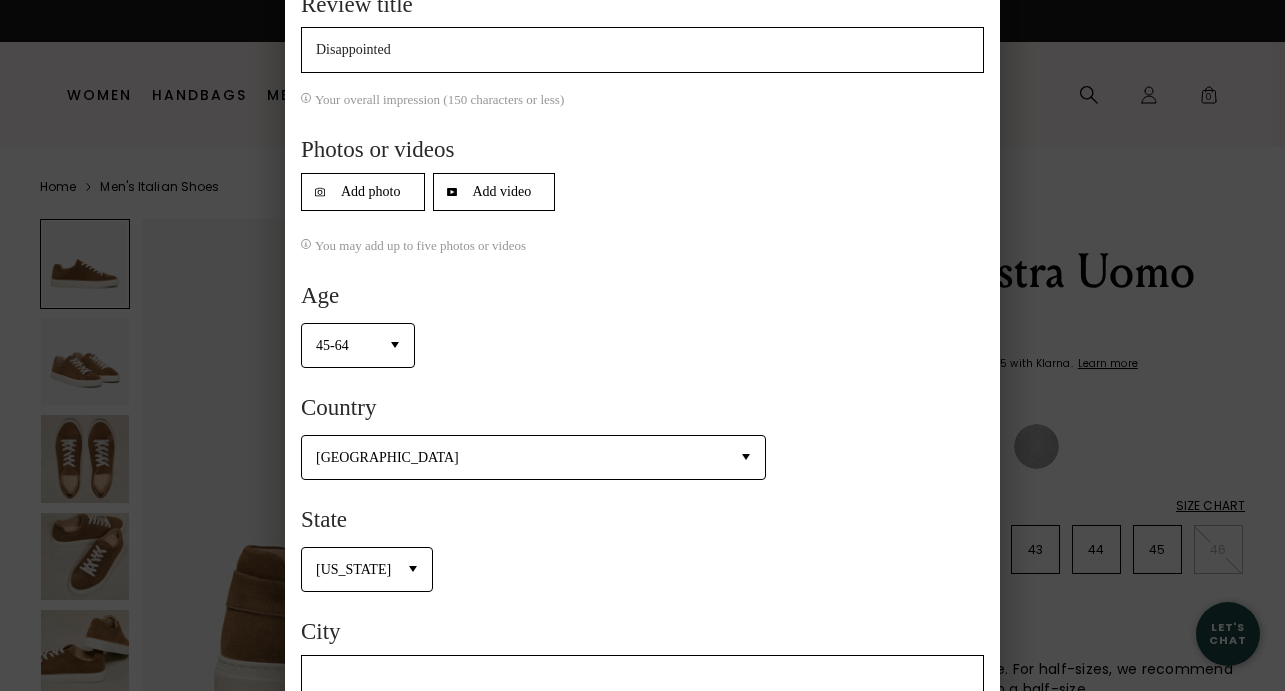click on "District of Columbia" 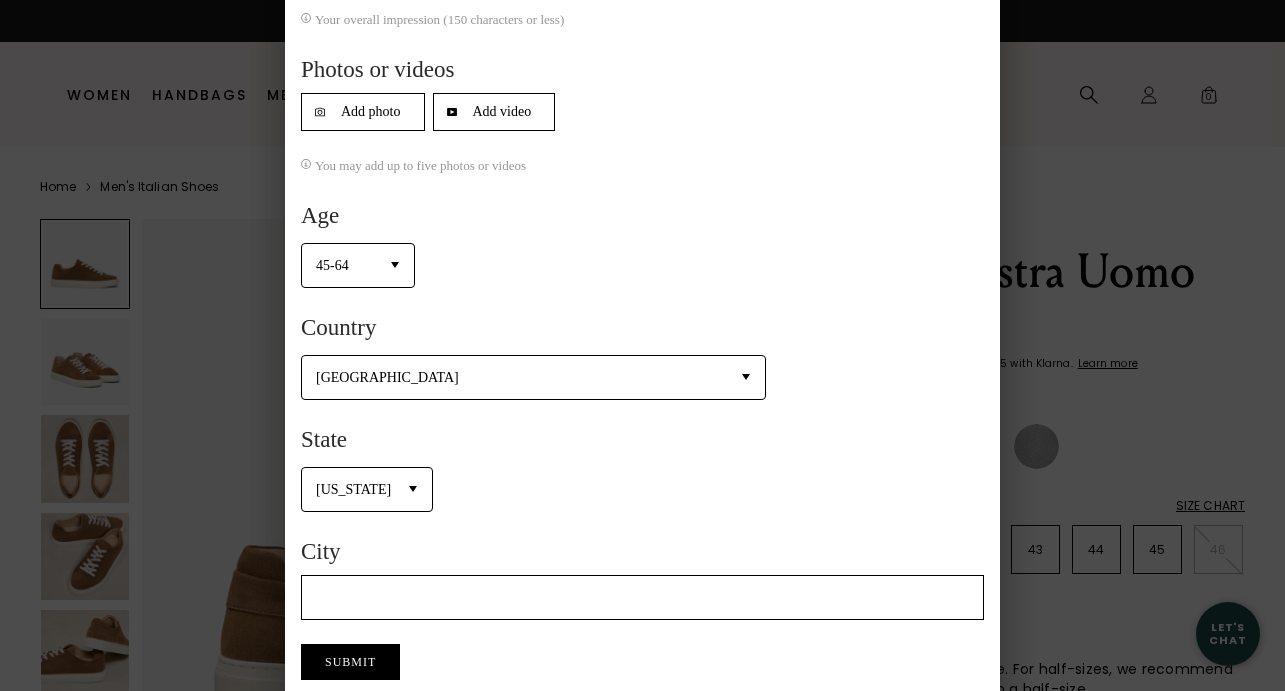 scroll, scrollTop: 781, scrollLeft: 0, axis: vertical 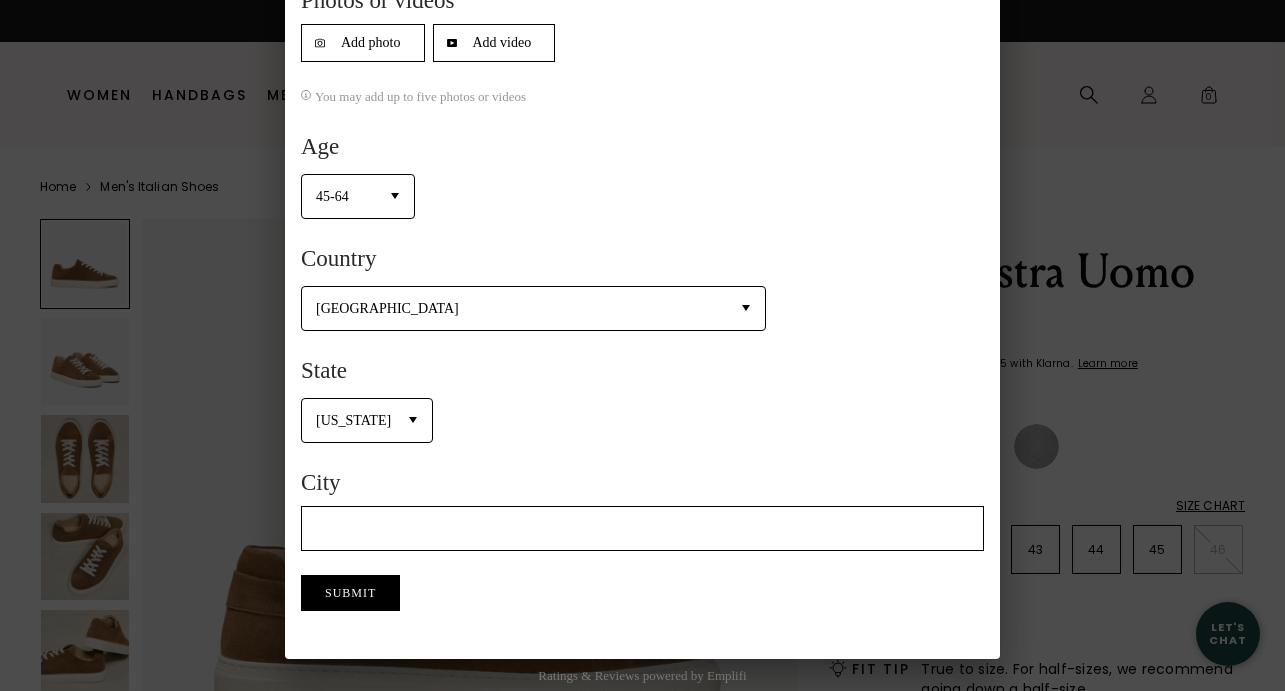 click on "City" 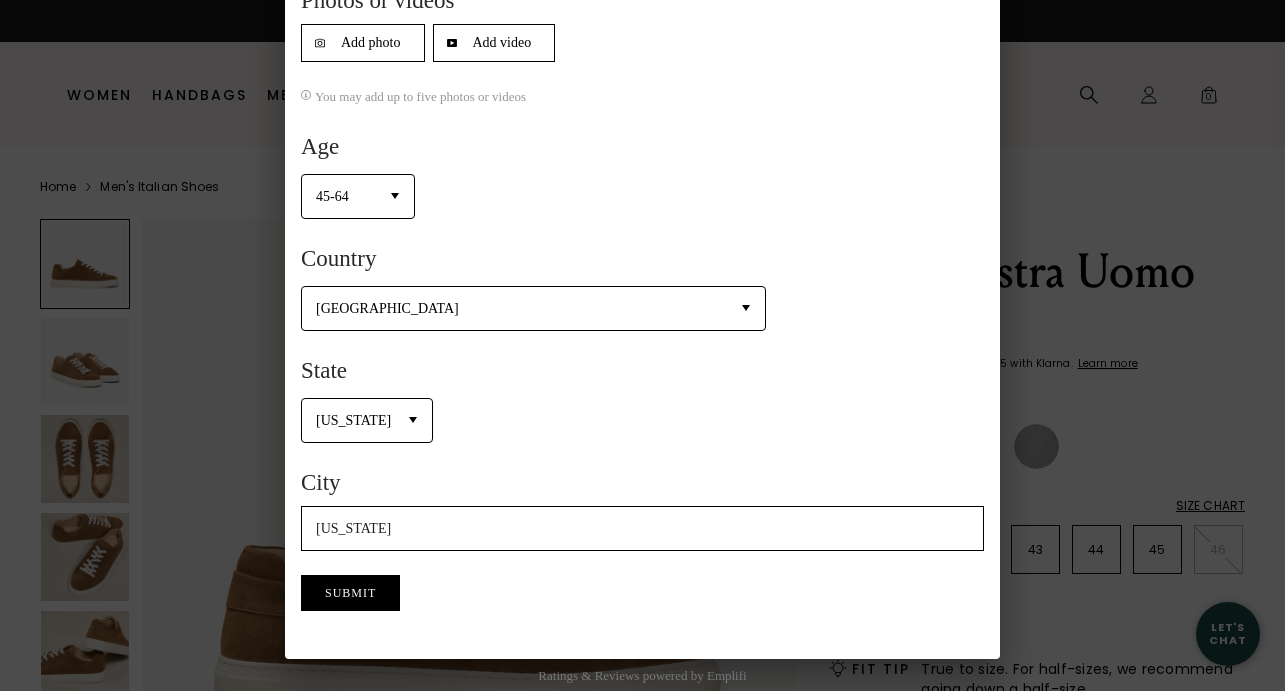 type on "washington" 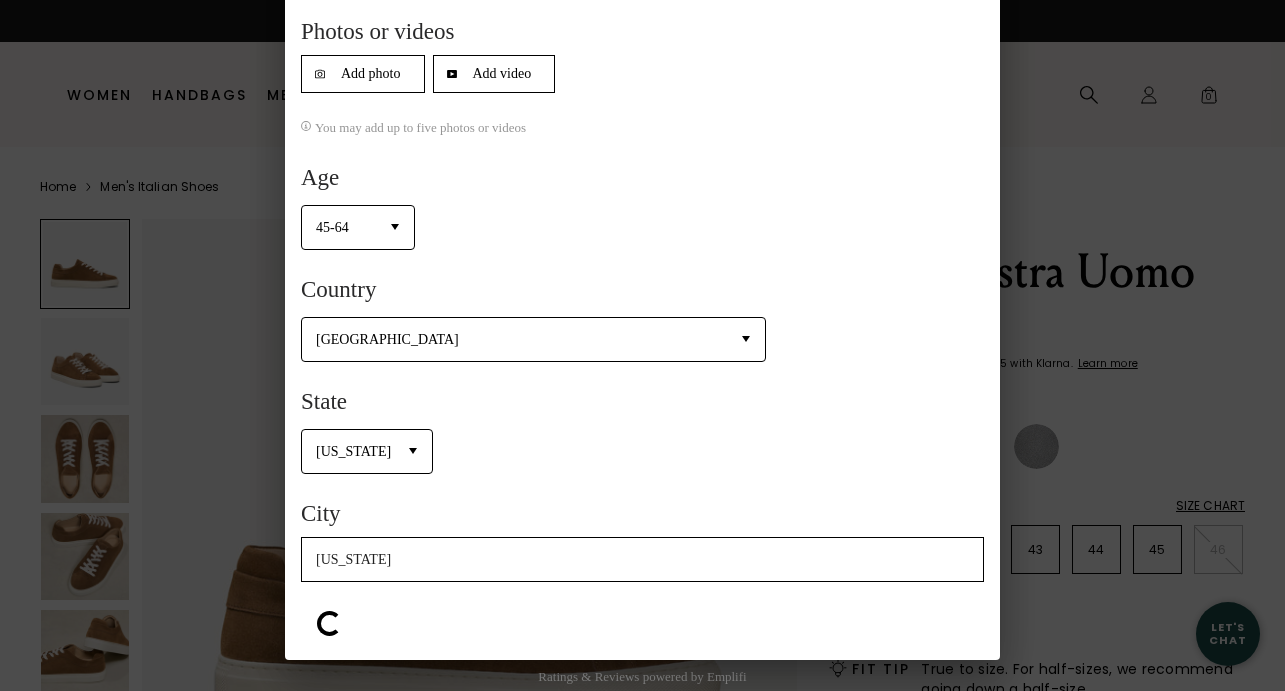 scroll, scrollTop: 0, scrollLeft: 0, axis: both 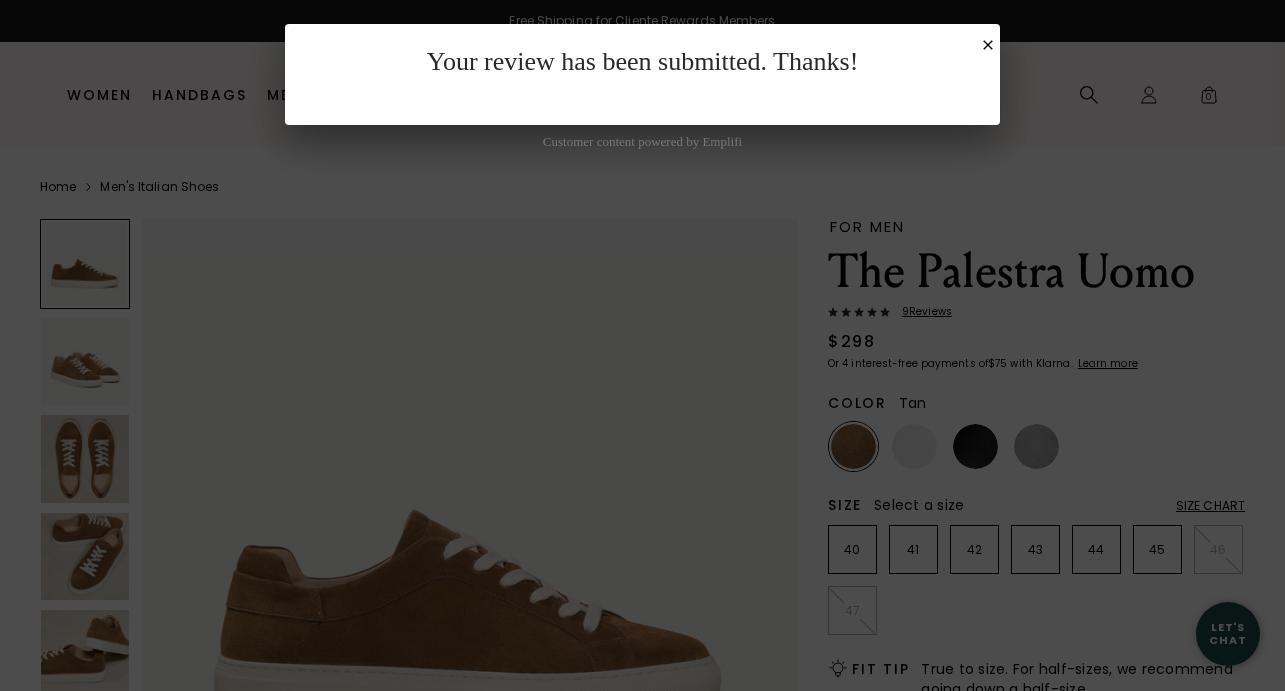 click 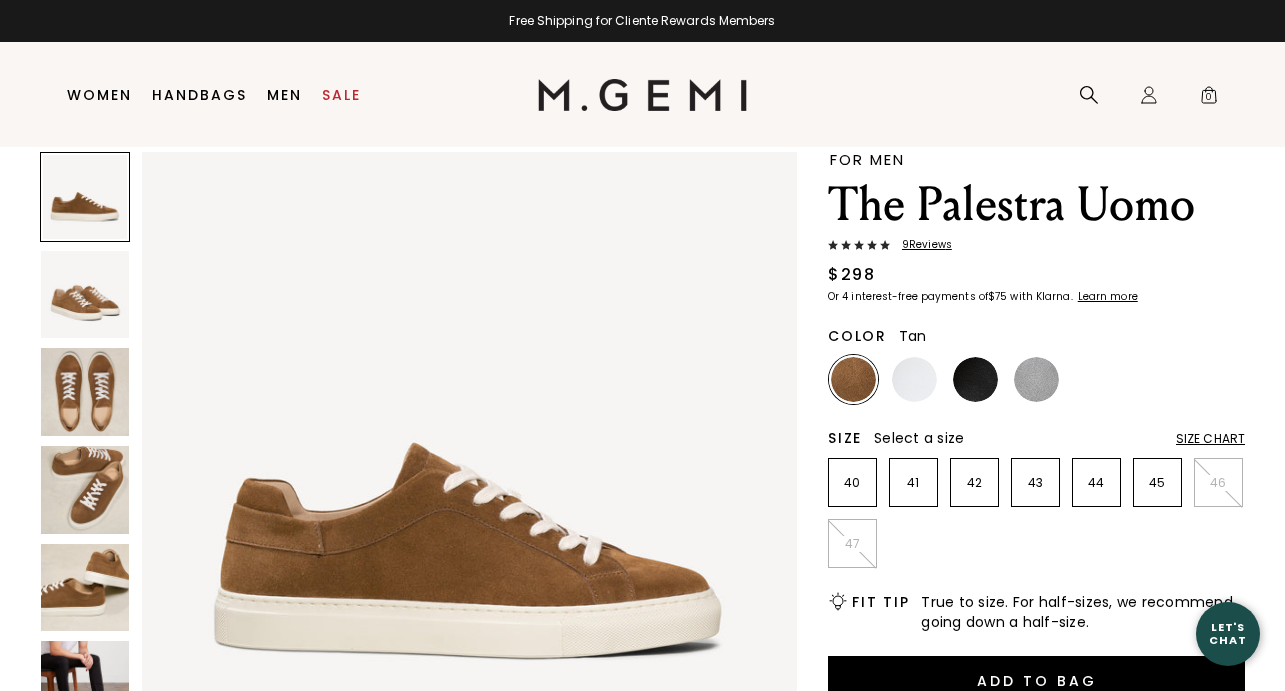 scroll, scrollTop: 50, scrollLeft: 0, axis: vertical 